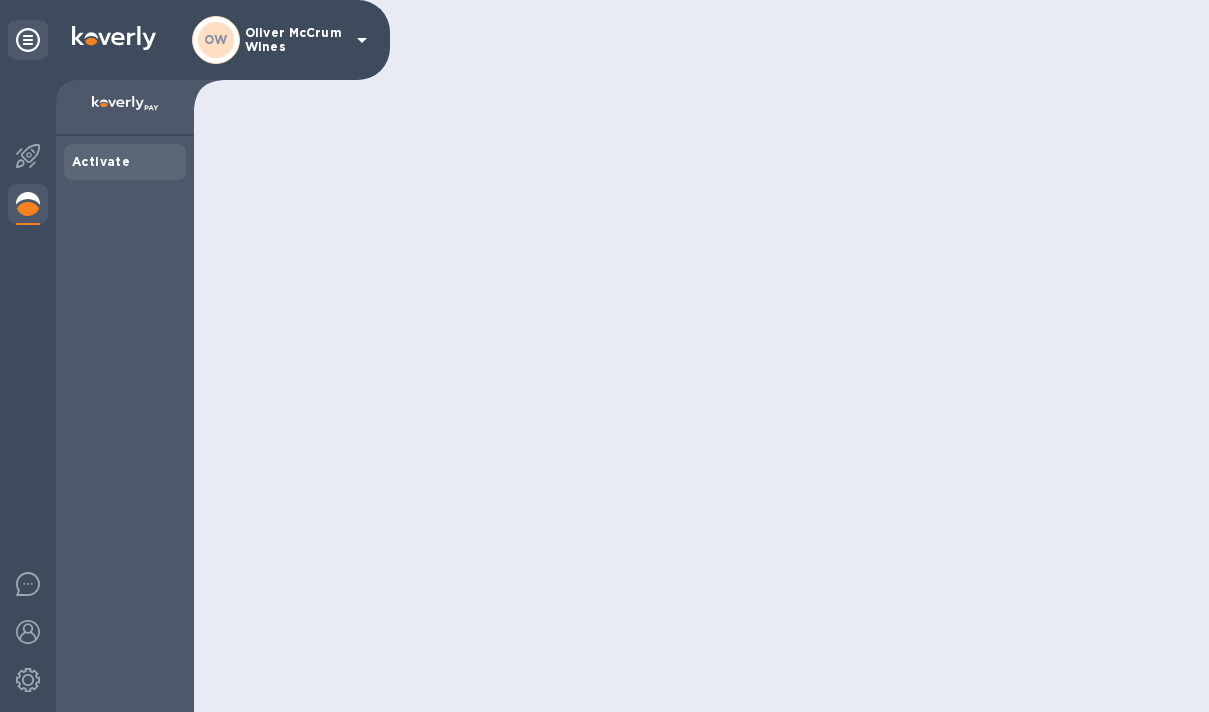 scroll, scrollTop: 0, scrollLeft: 0, axis: both 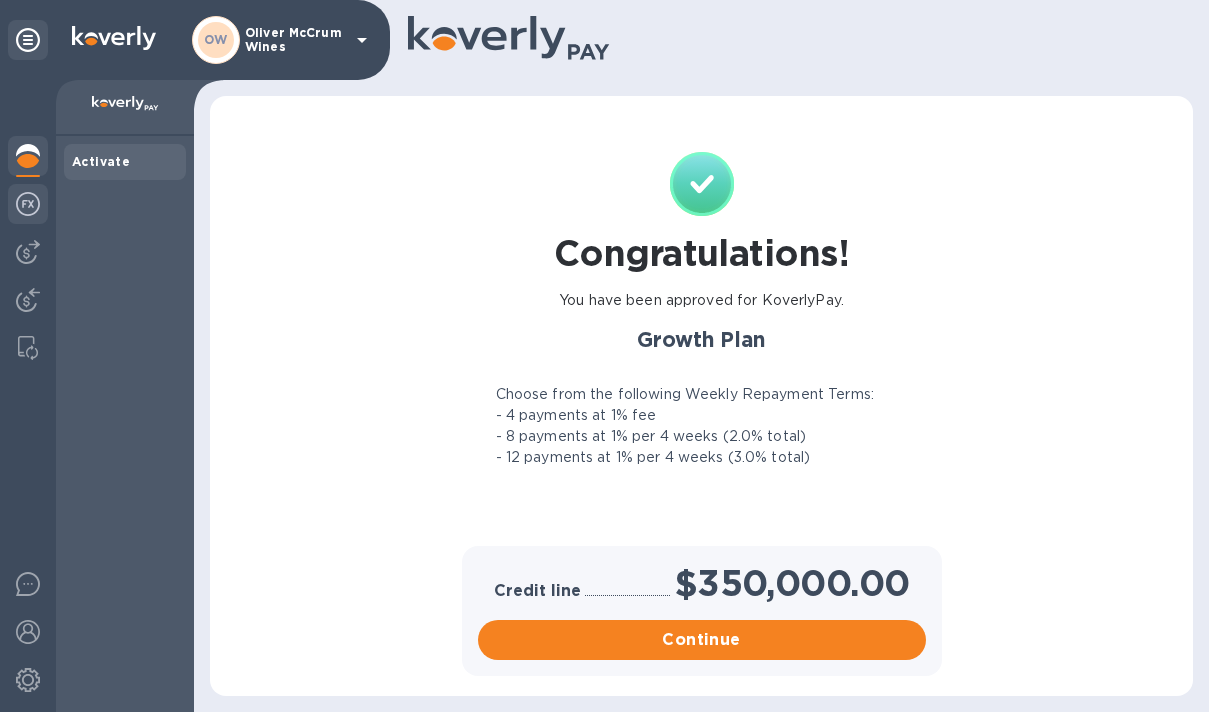 click at bounding box center [28, 204] 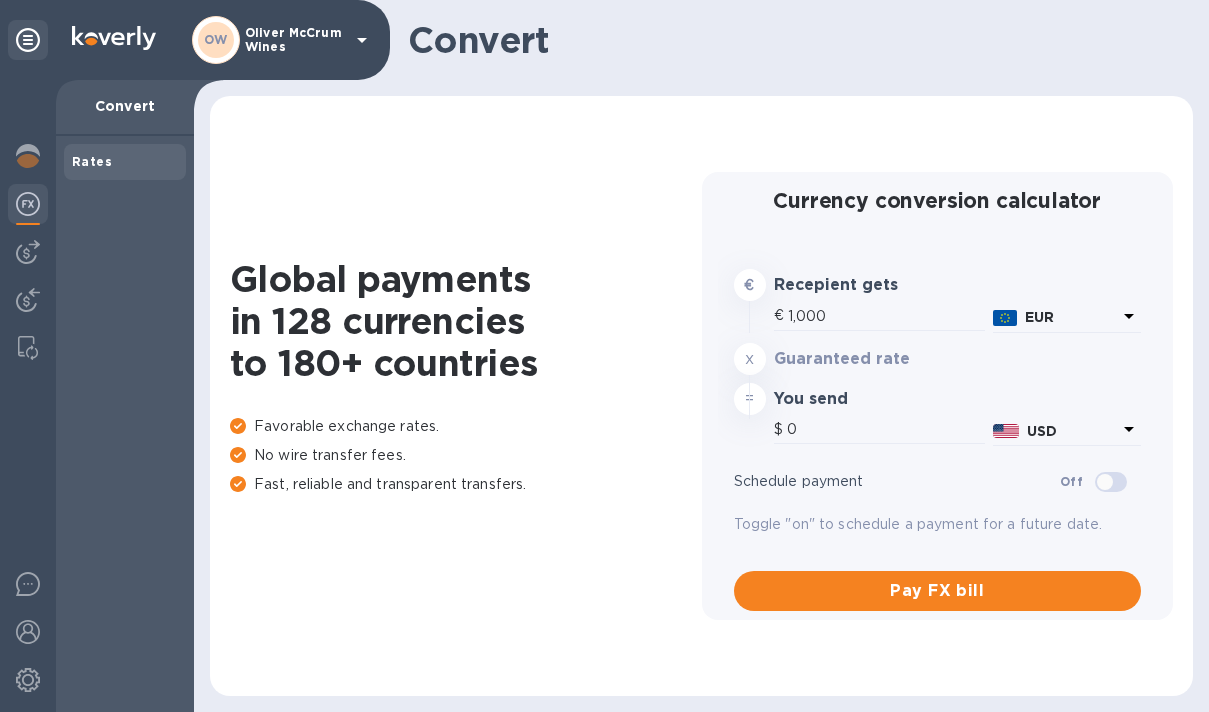 type on "1,161" 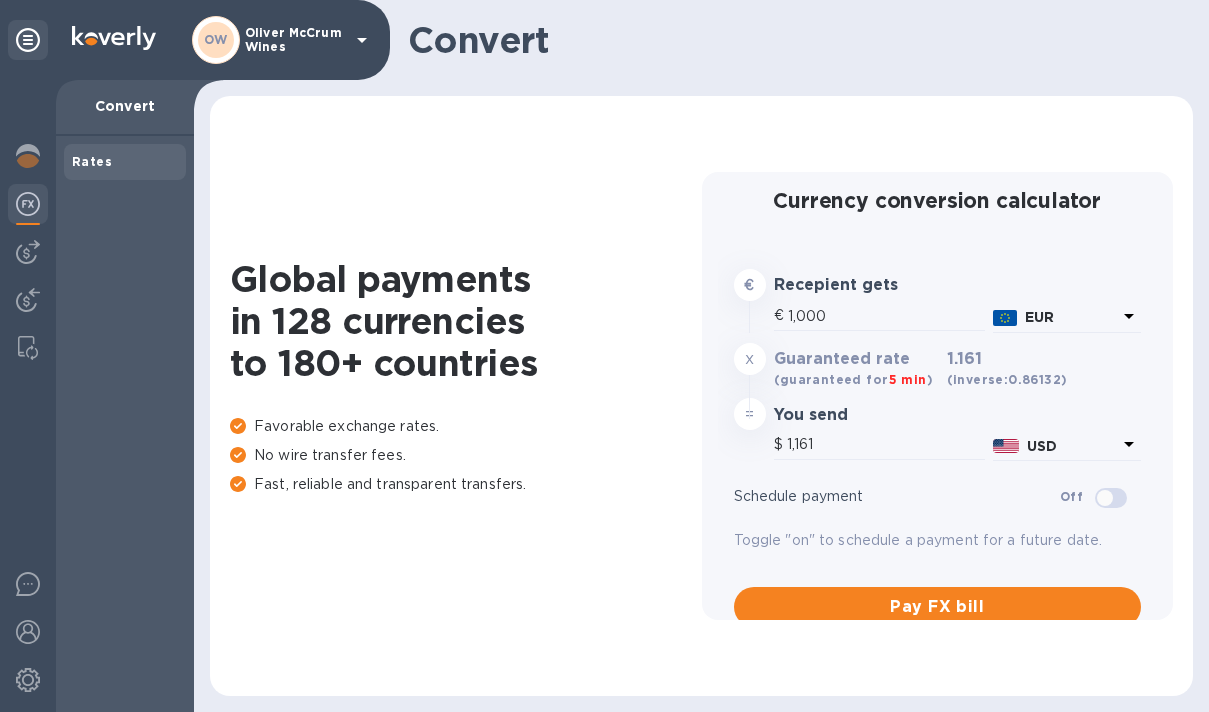 scroll, scrollTop: 0, scrollLeft: 0, axis: both 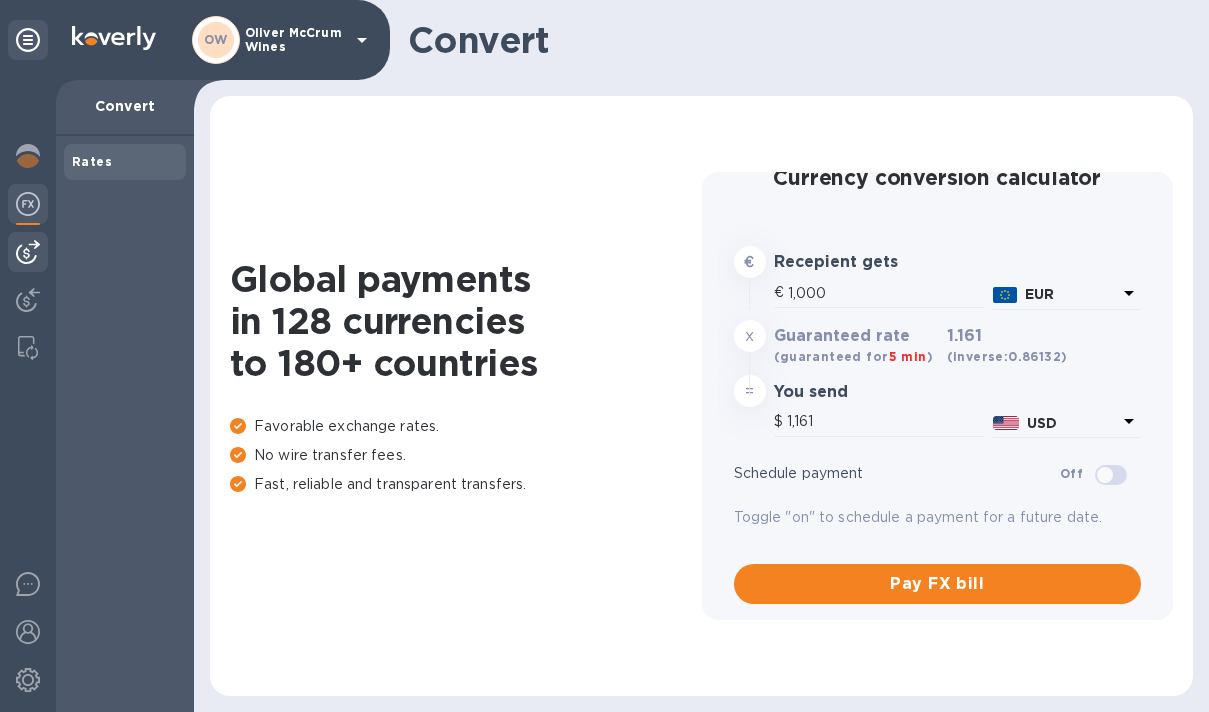 click at bounding box center (28, 252) 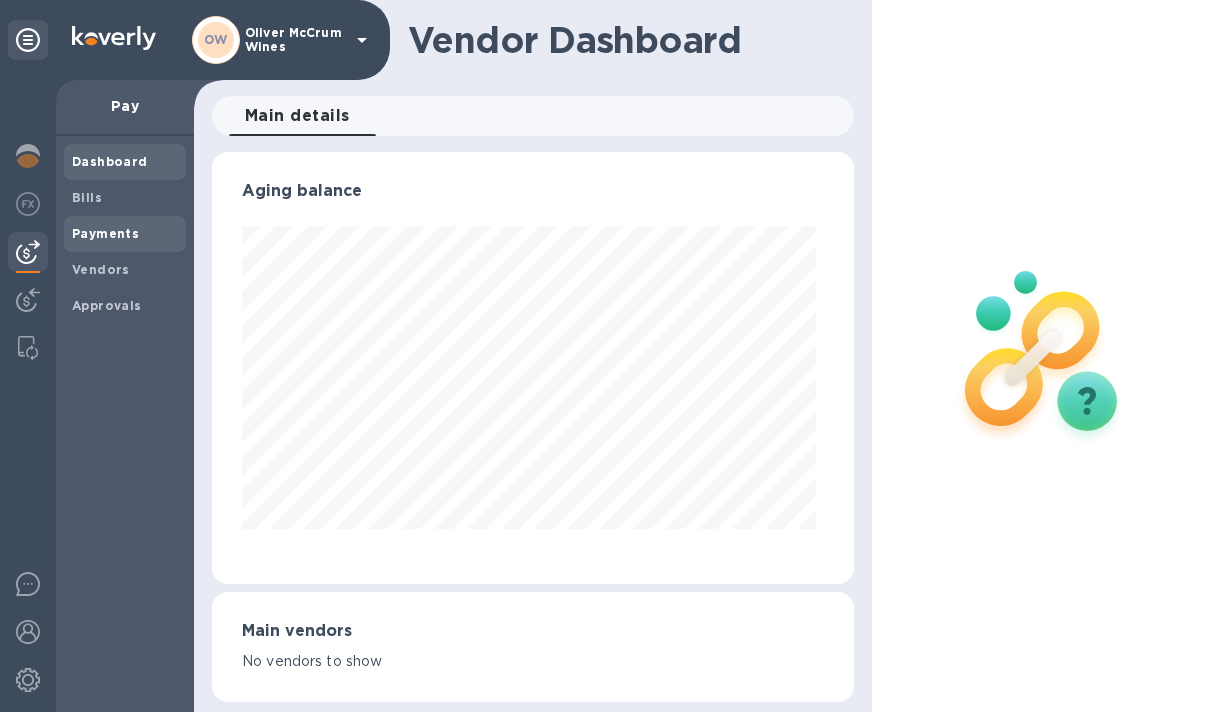 scroll, scrollTop: 999568, scrollLeft: 999366, axis: both 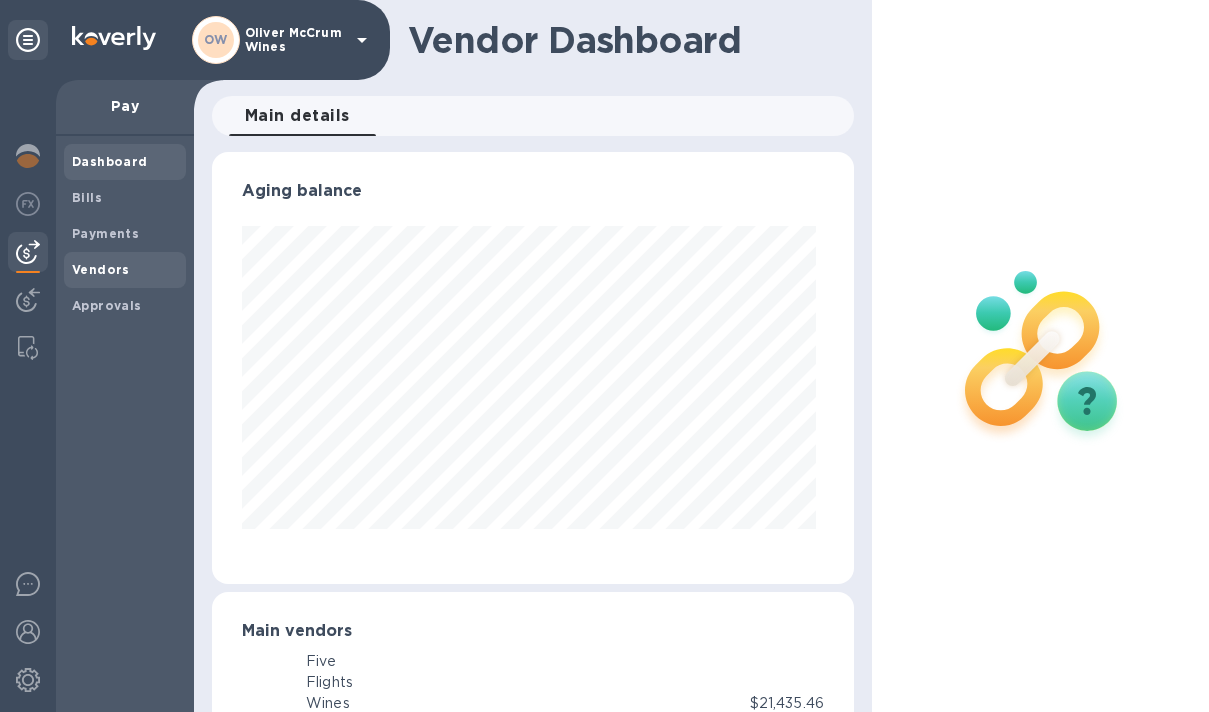 click on "Vendors" at bounding box center (101, 269) 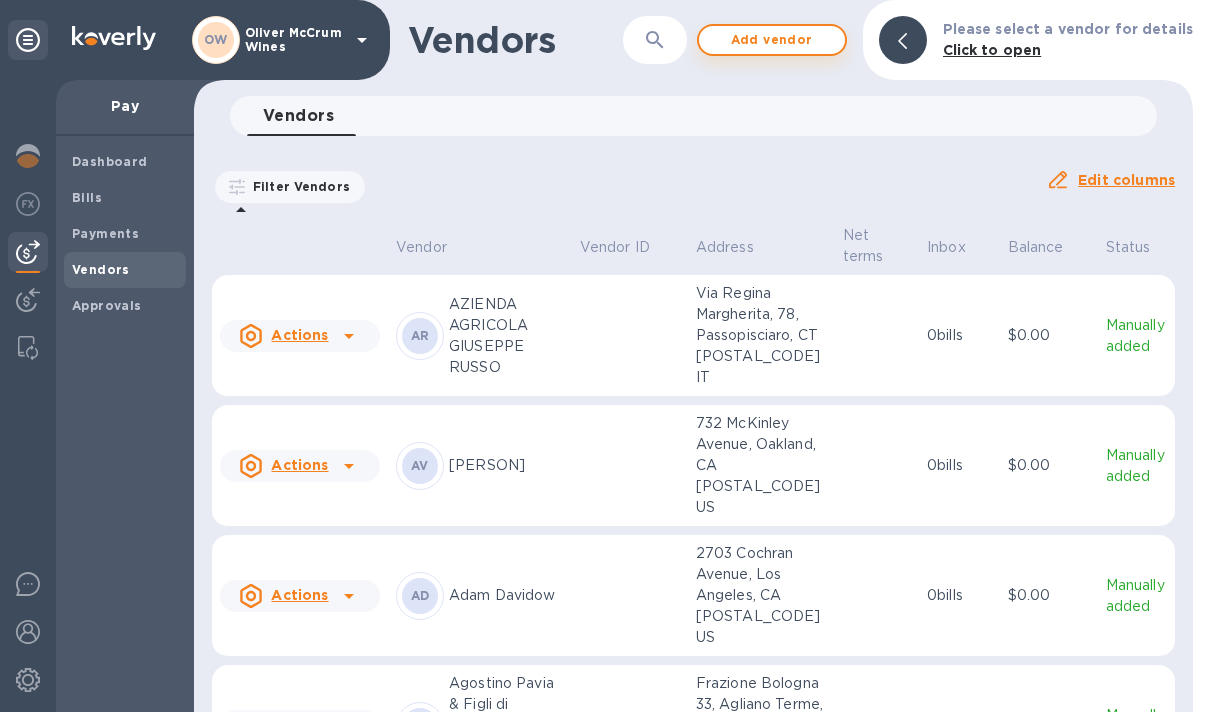 click on "Add vendor" at bounding box center (772, 40) 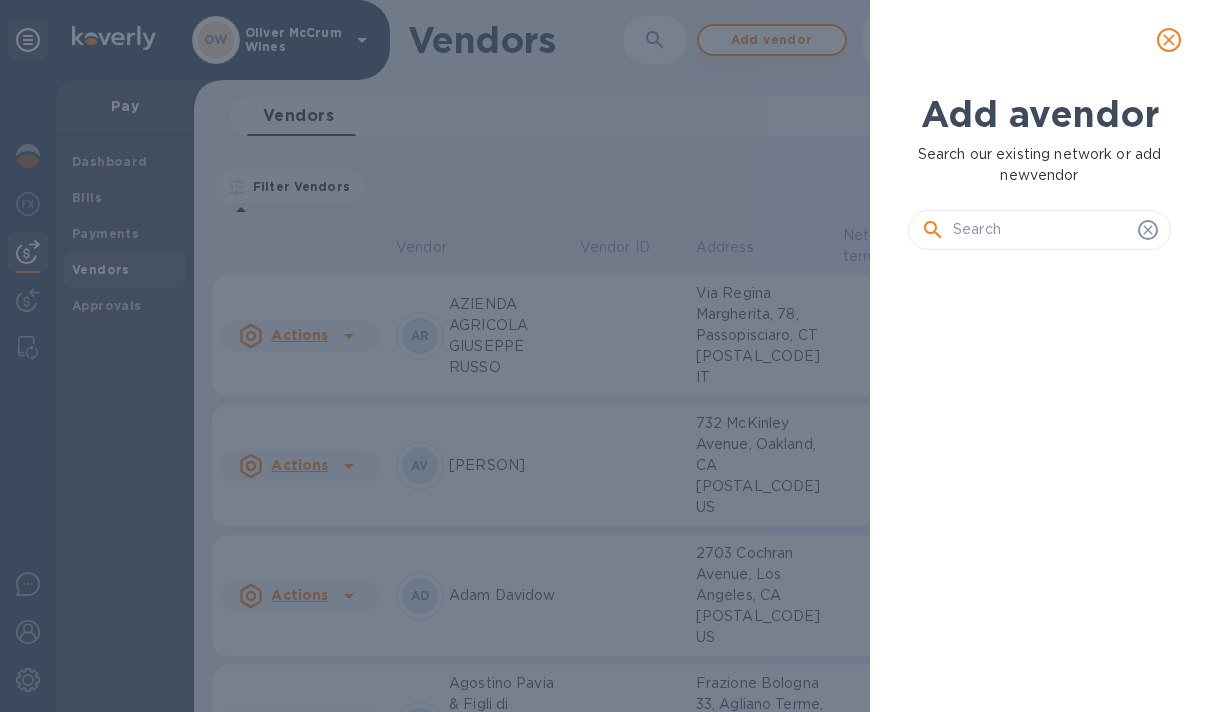 scroll, scrollTop: 376, scrollLeft: 271, axis: both 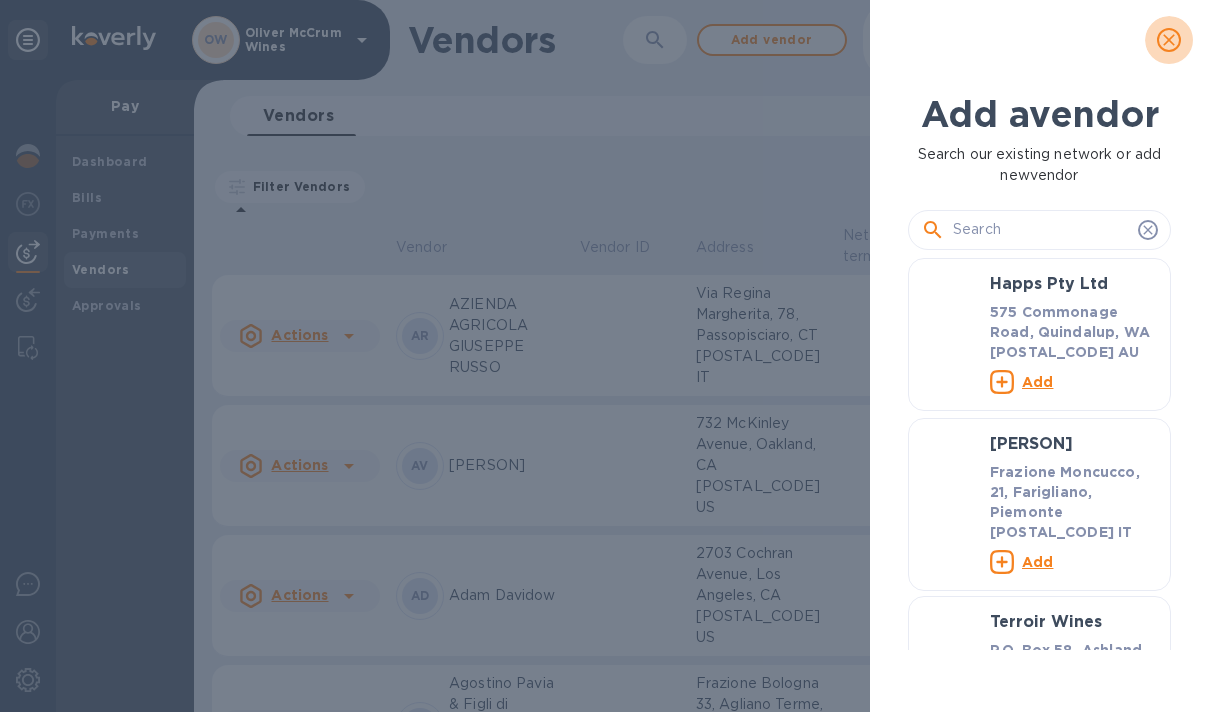 click 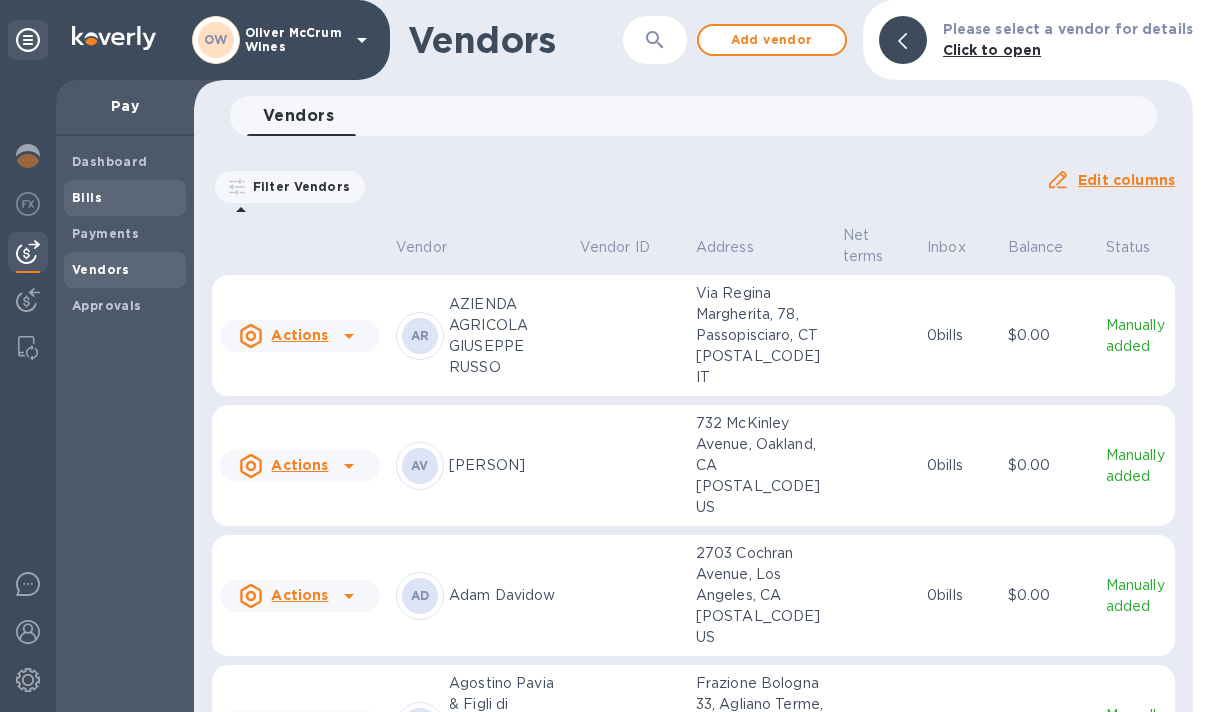 click on "Bills" at bounding box center [87, 197] 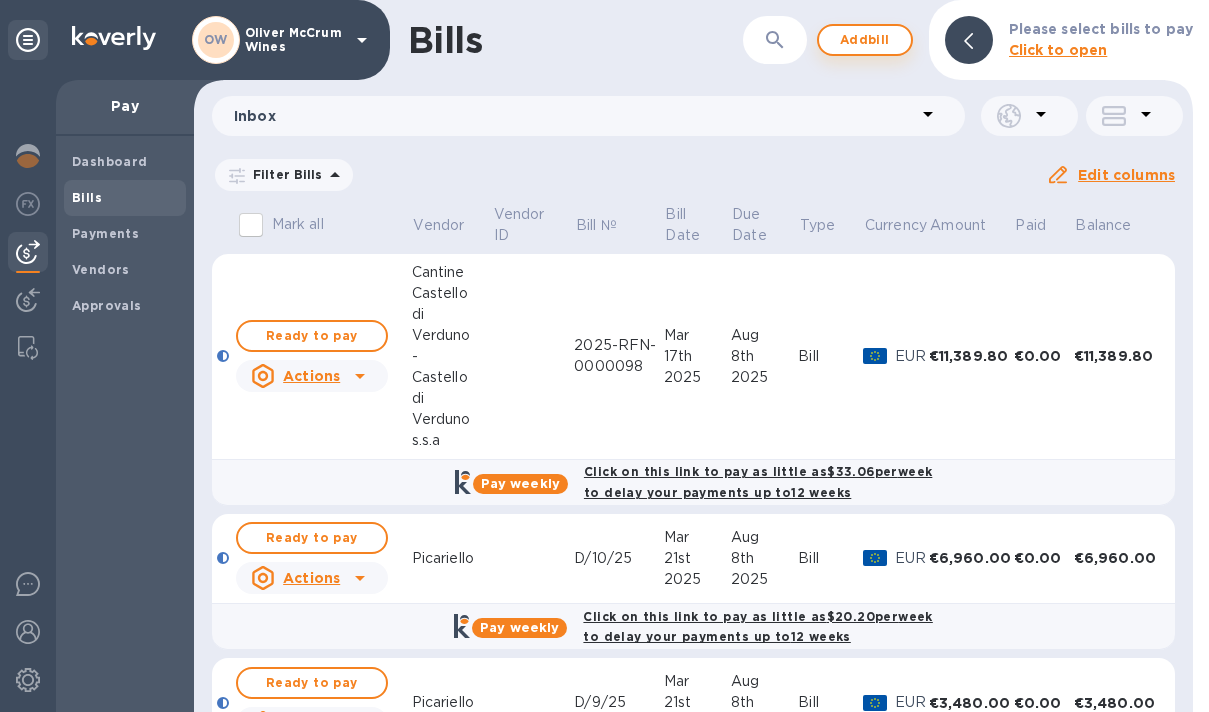 click on "Add   bill" at bounding box center [865, 40] 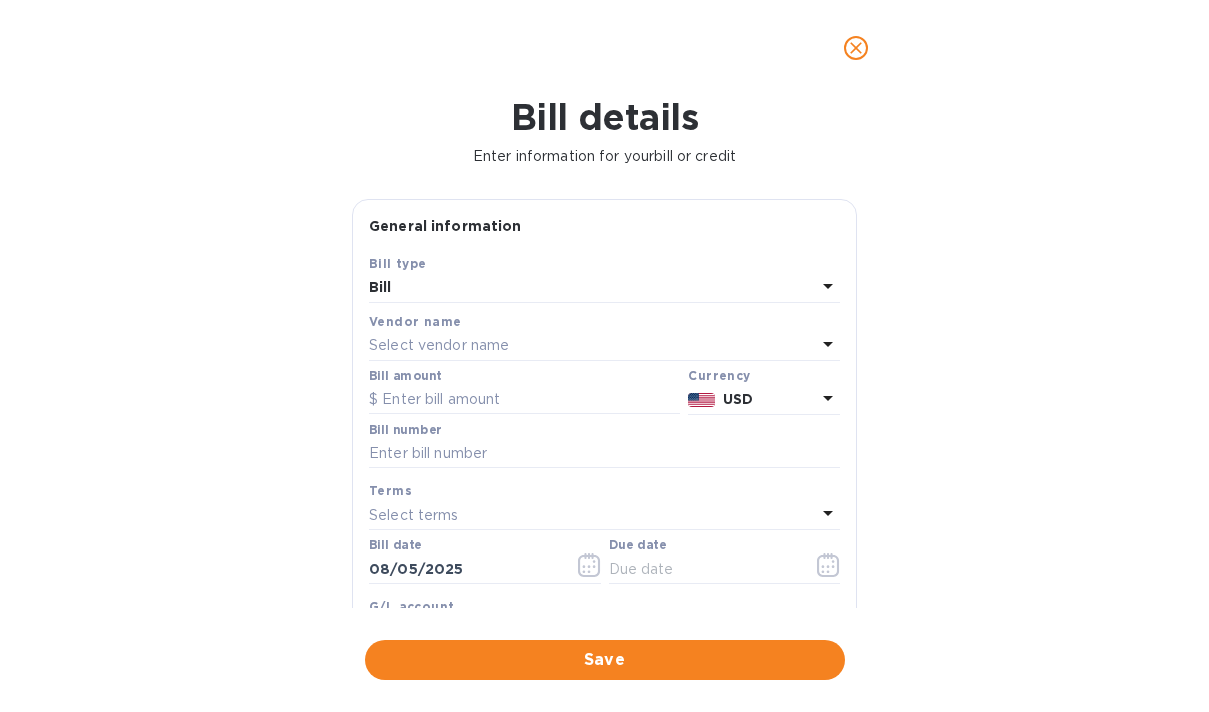 click on "Select vendor name" at bounding box center (439, 345) 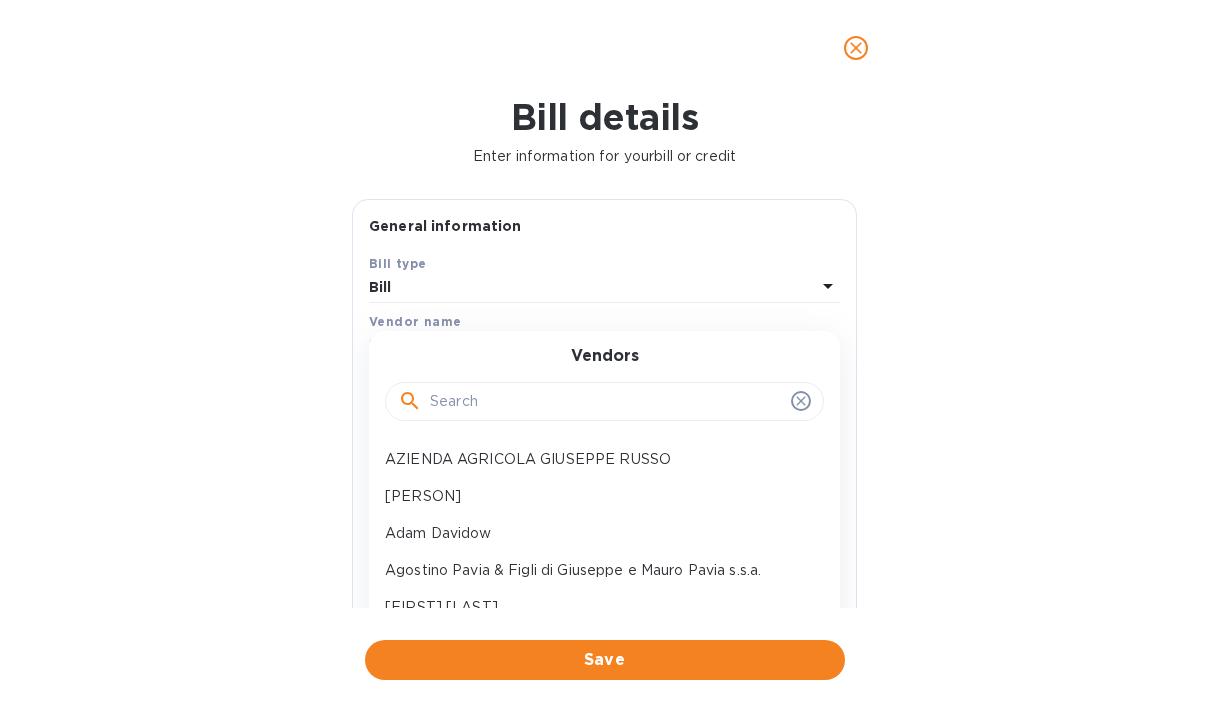 click at bounding box center (606, 402) 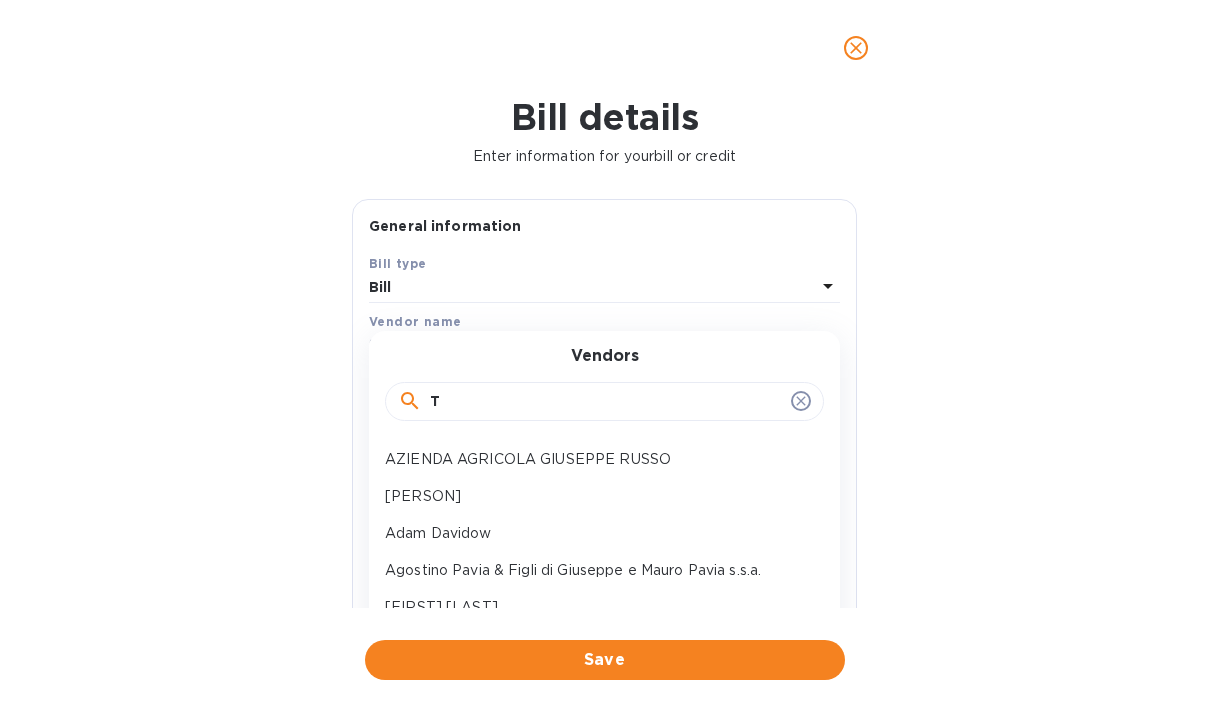 type on "T" 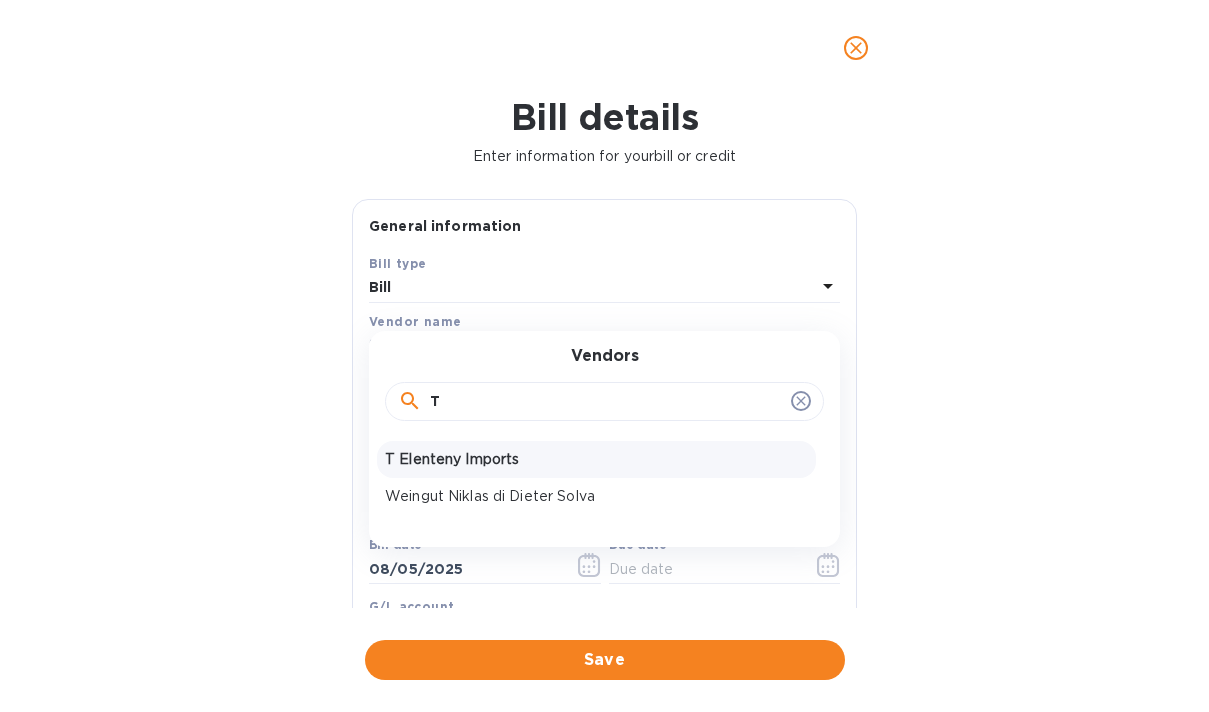 click on "T Elenteny Imports" at bounding box center [596, 459] 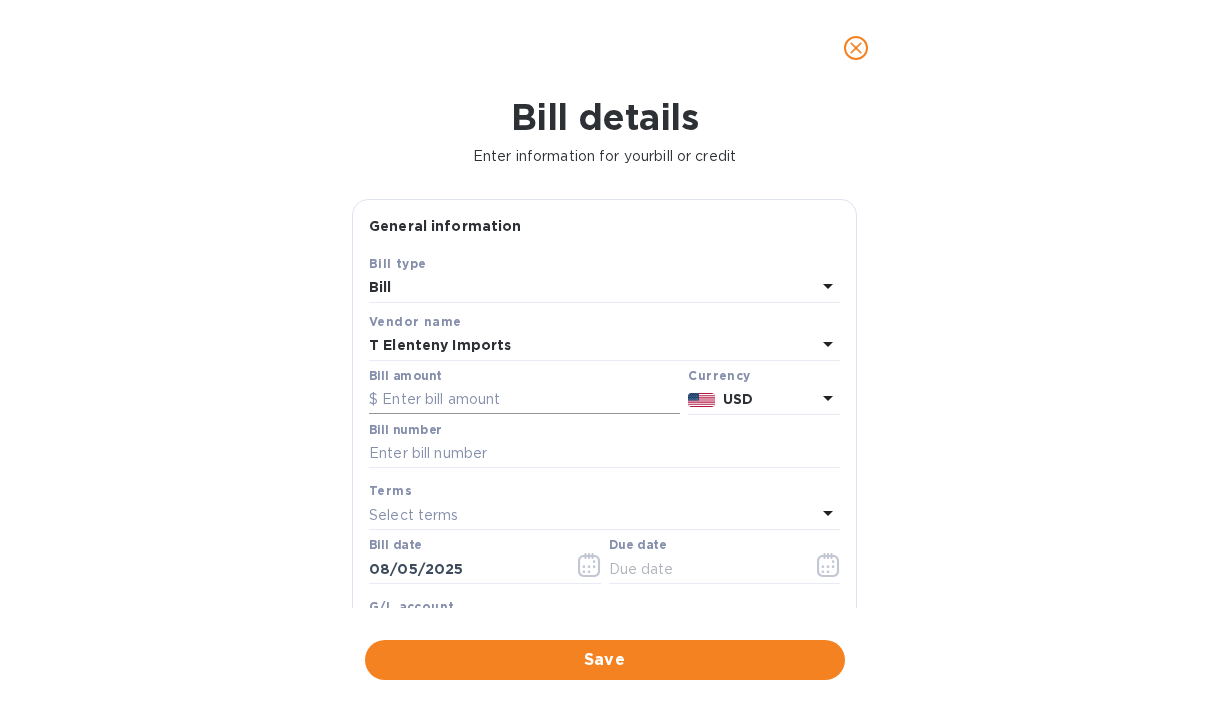 click at bounding box center (524, 400) 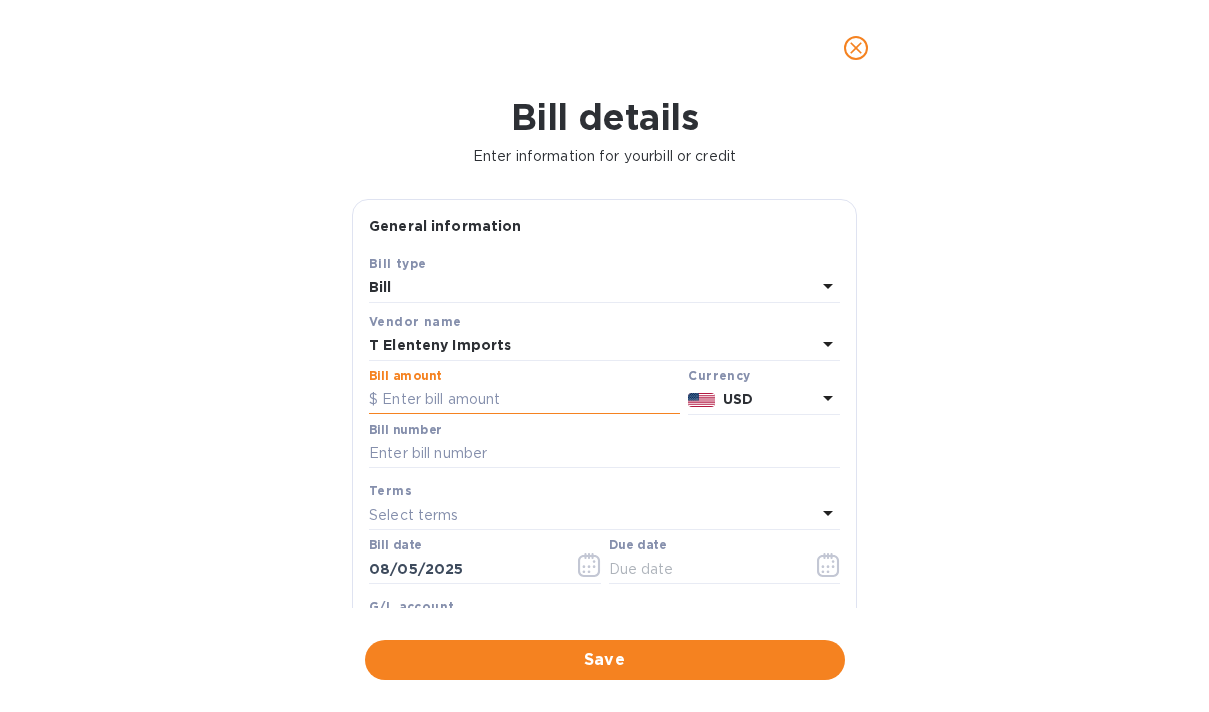 paste on "12,276.30" 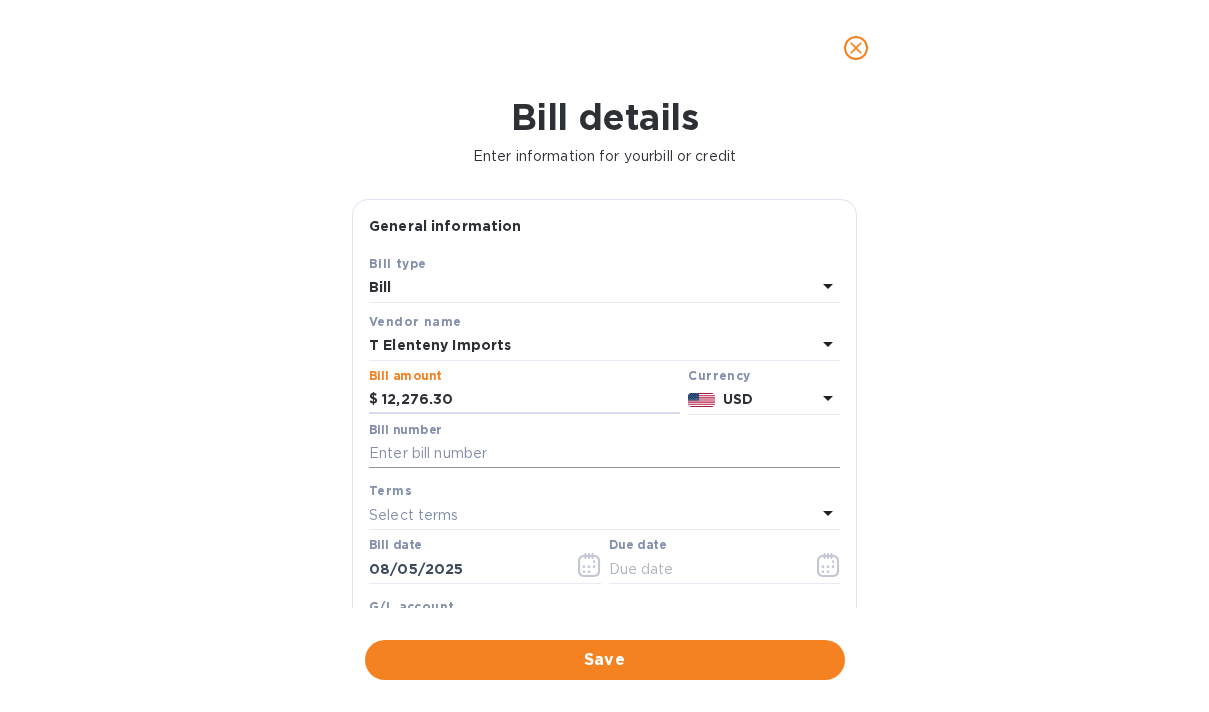 type on "12,276.30" 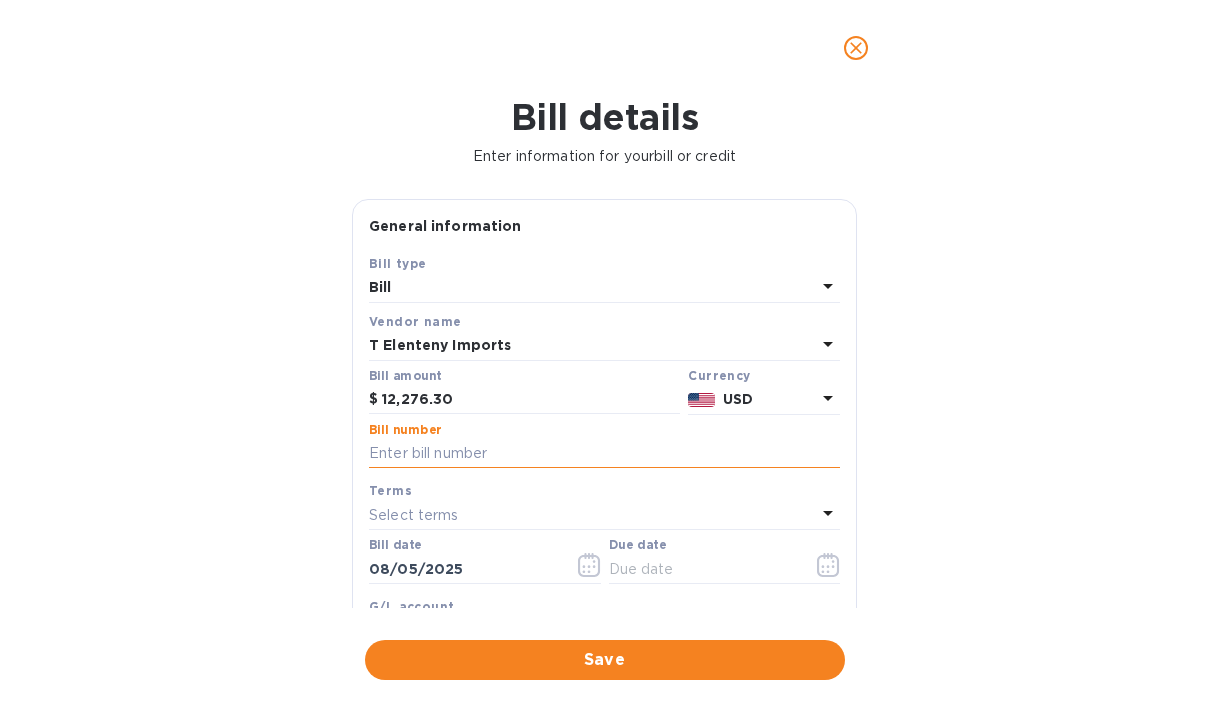 paste on "INV756345" 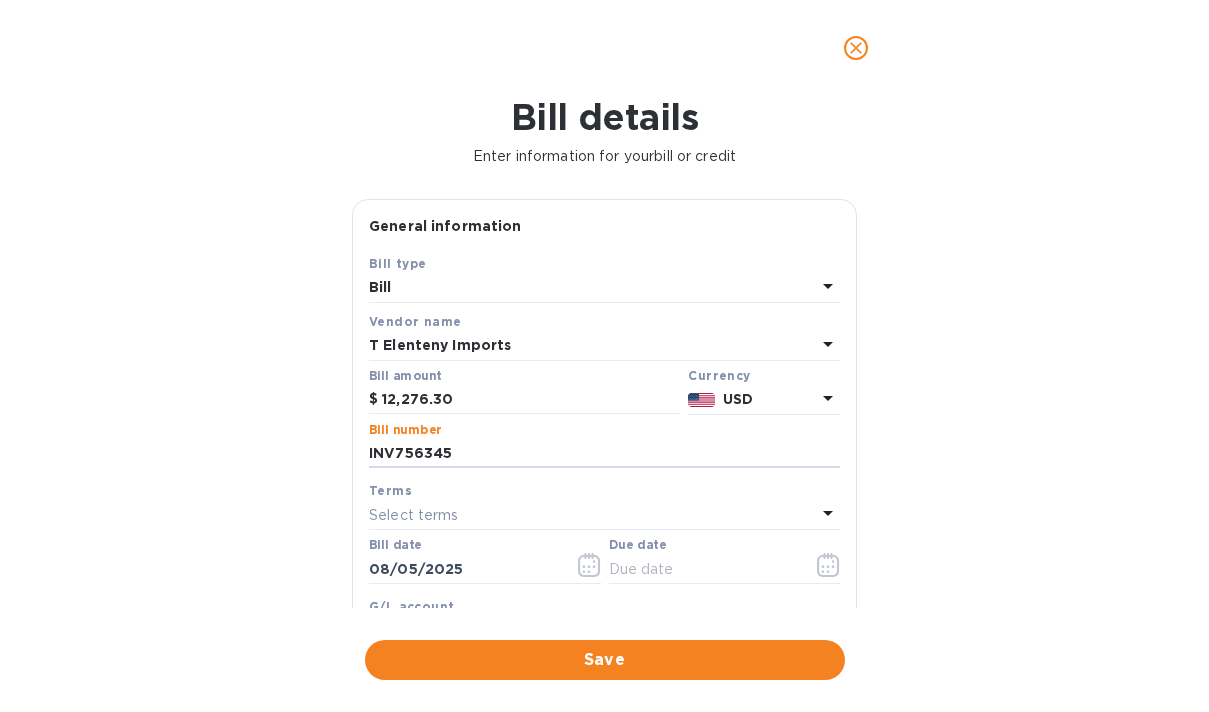 type on "INV756345" 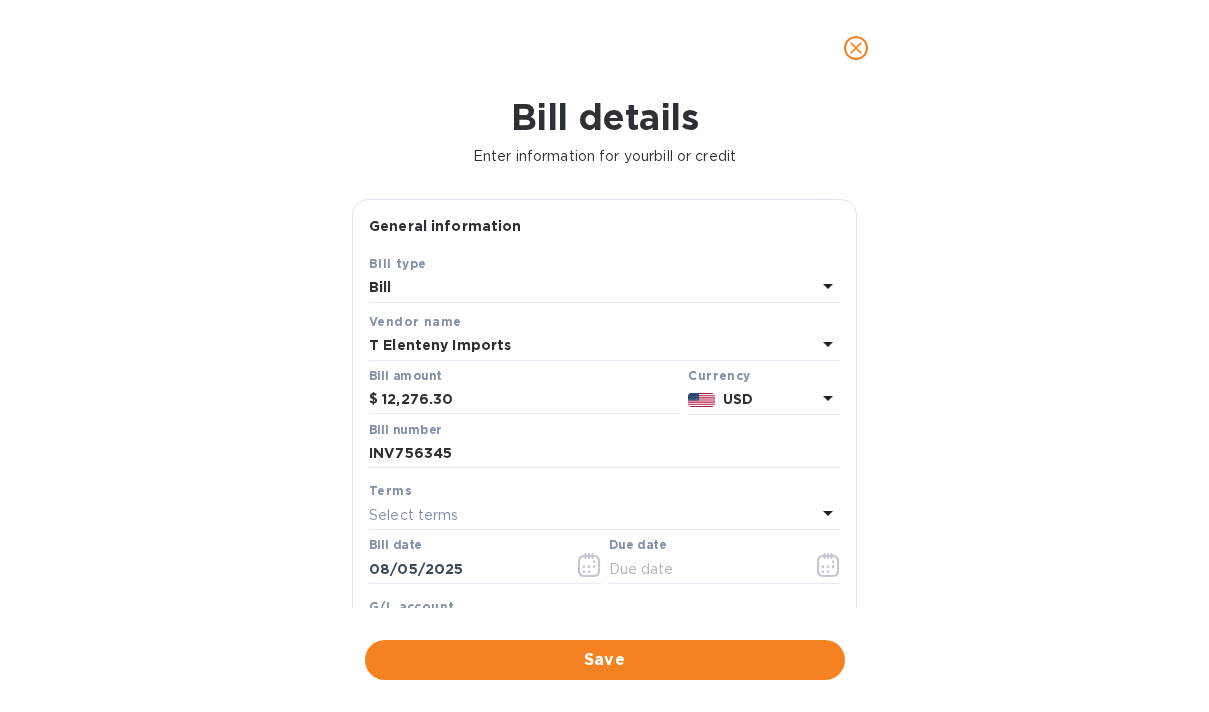 click on "Select terms" at bounding box center [414, 515] 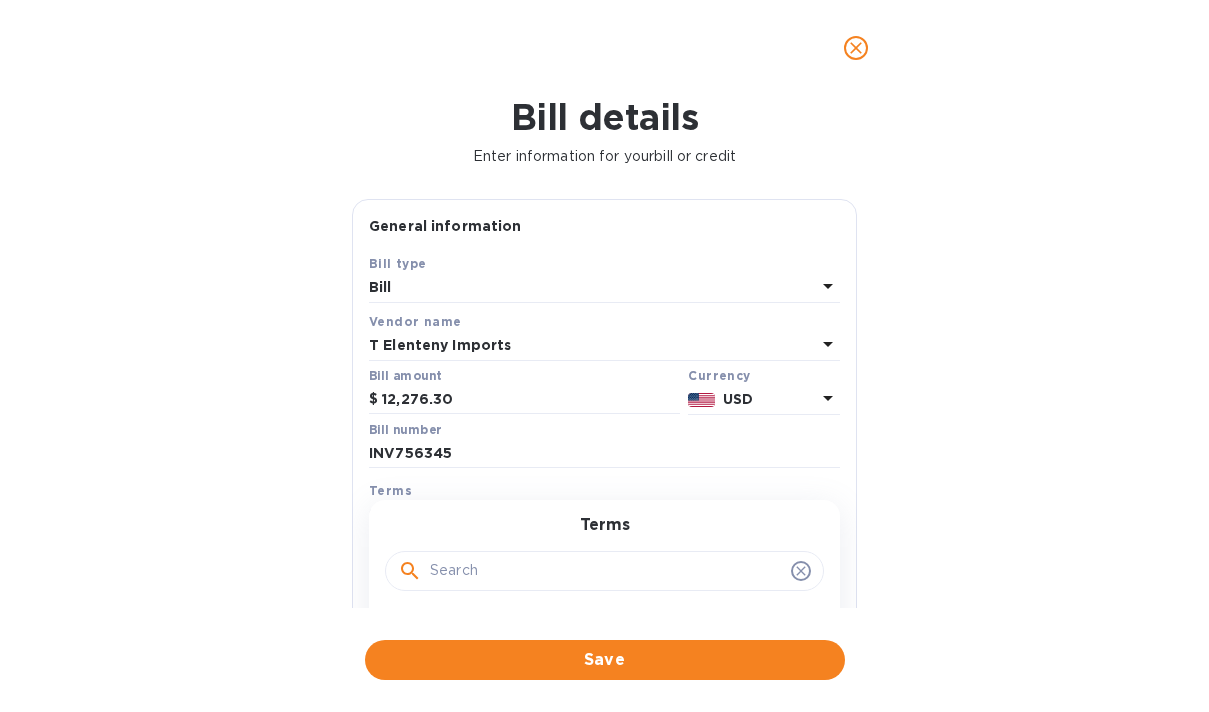 click on "Bill details Enter information for your bill or credit General information Save Bill type Bill Vendor name T [PERSON] Imports Bill amount $ 12,276.30 Currency USD Bill number INV756345 Terms Select terms Terms NET 30 NET 60 1/10 NET 60 2/10 NET 60 Pre payment 90 days 120 days Create new Bill date [DATE] Due date G/L account Select G/L account Notes (optional) Bill image Choose a bill and drag it here Save" at bounding box center [604, 404] 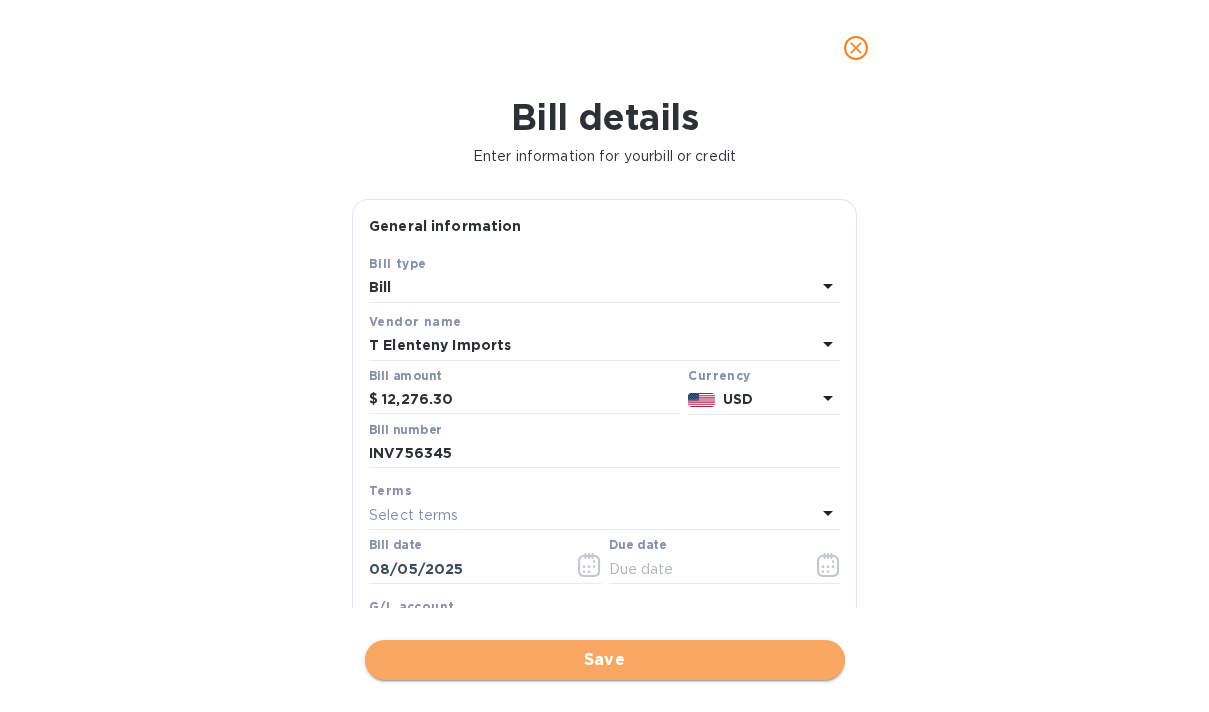 click on "Save" at bounding box center [605, 660] 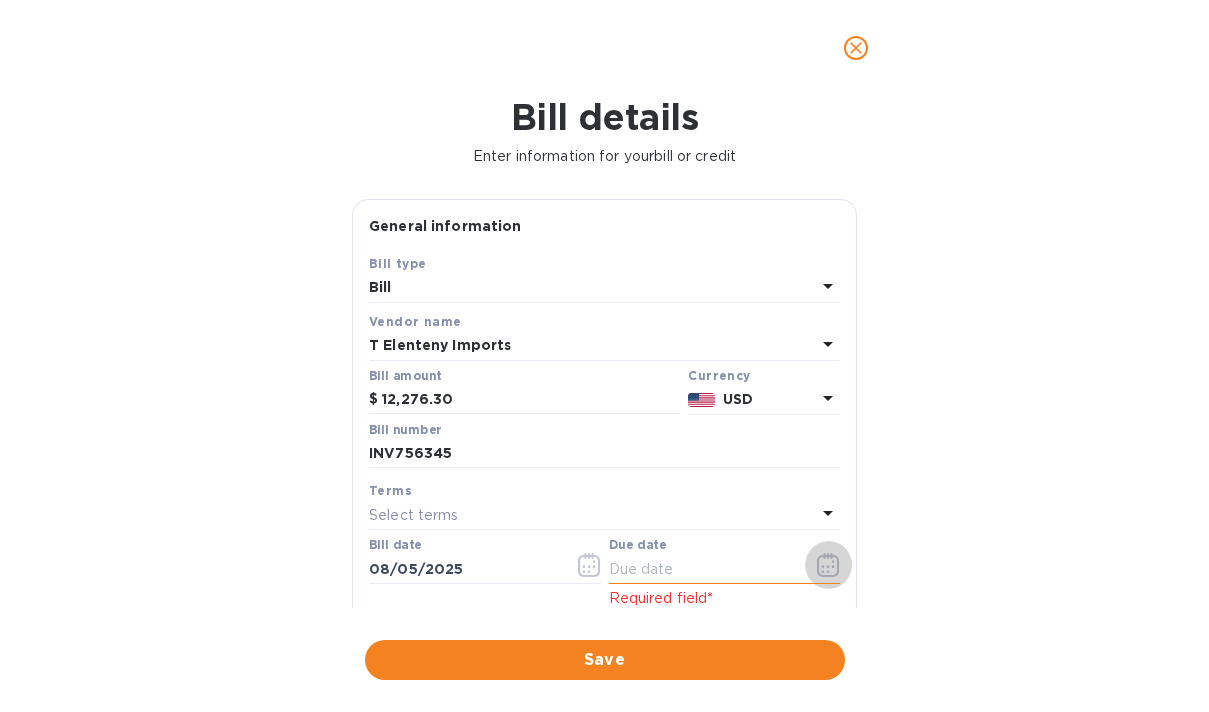 click 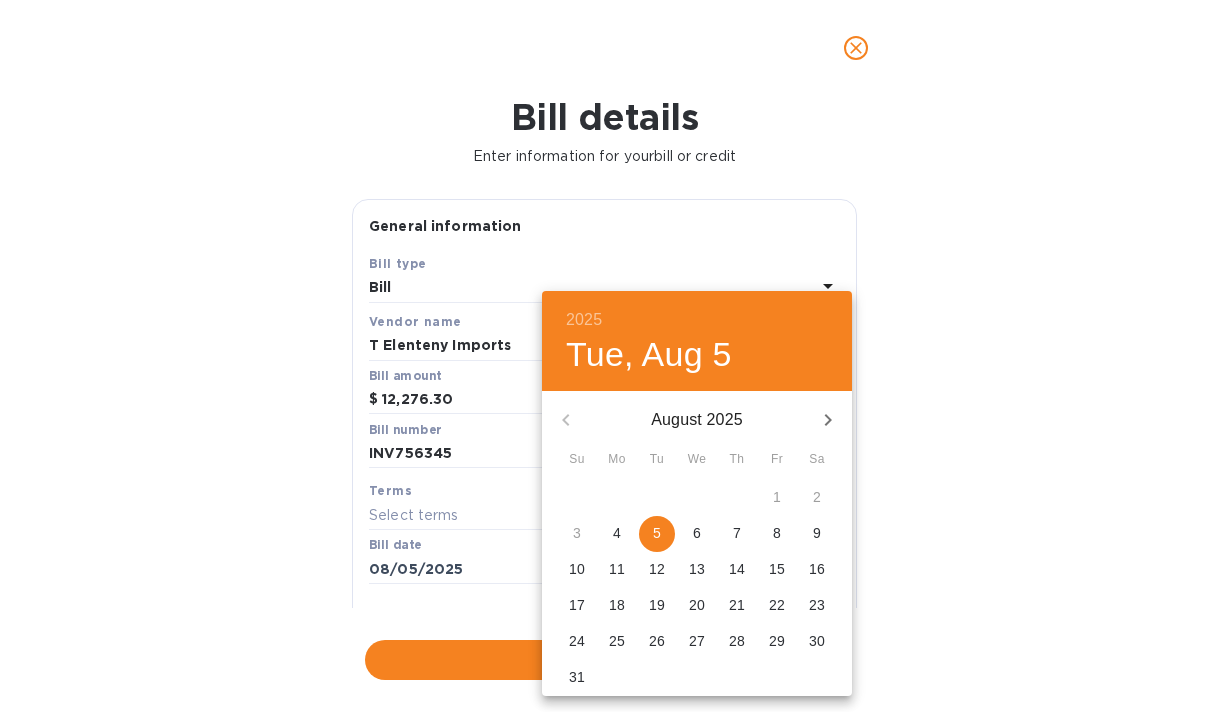 click on "5" at bounding box center (657, 533) 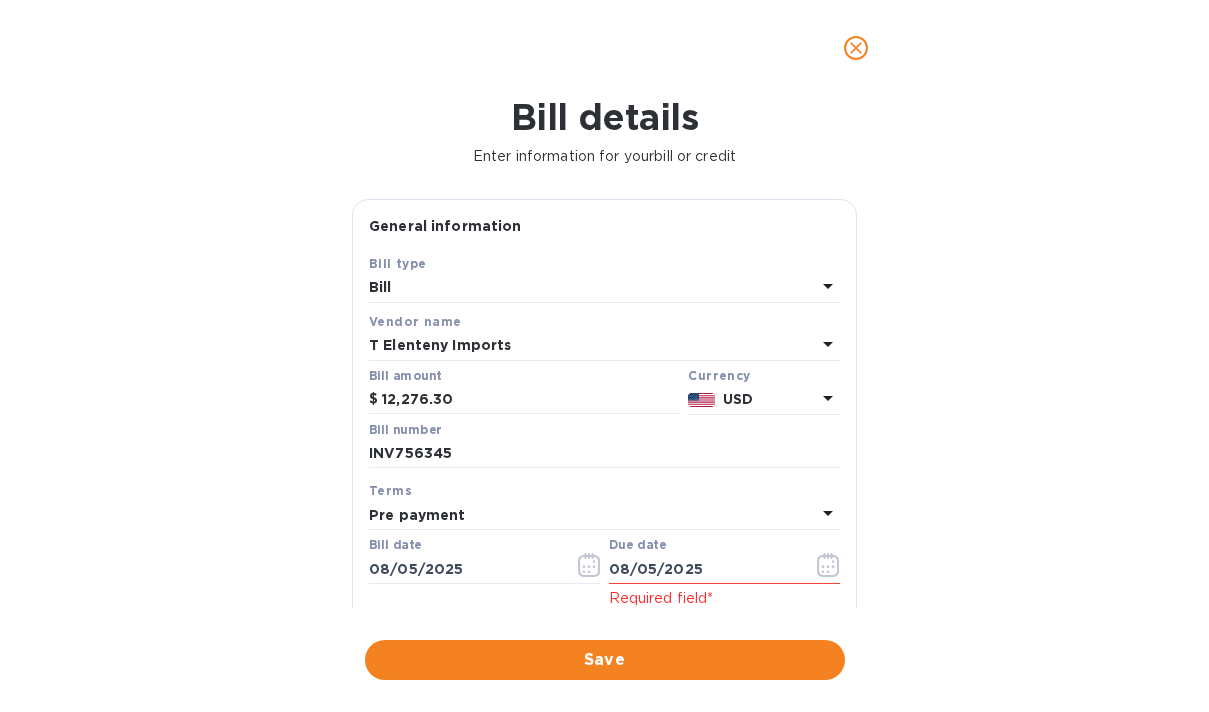 type on "08/05/2025" 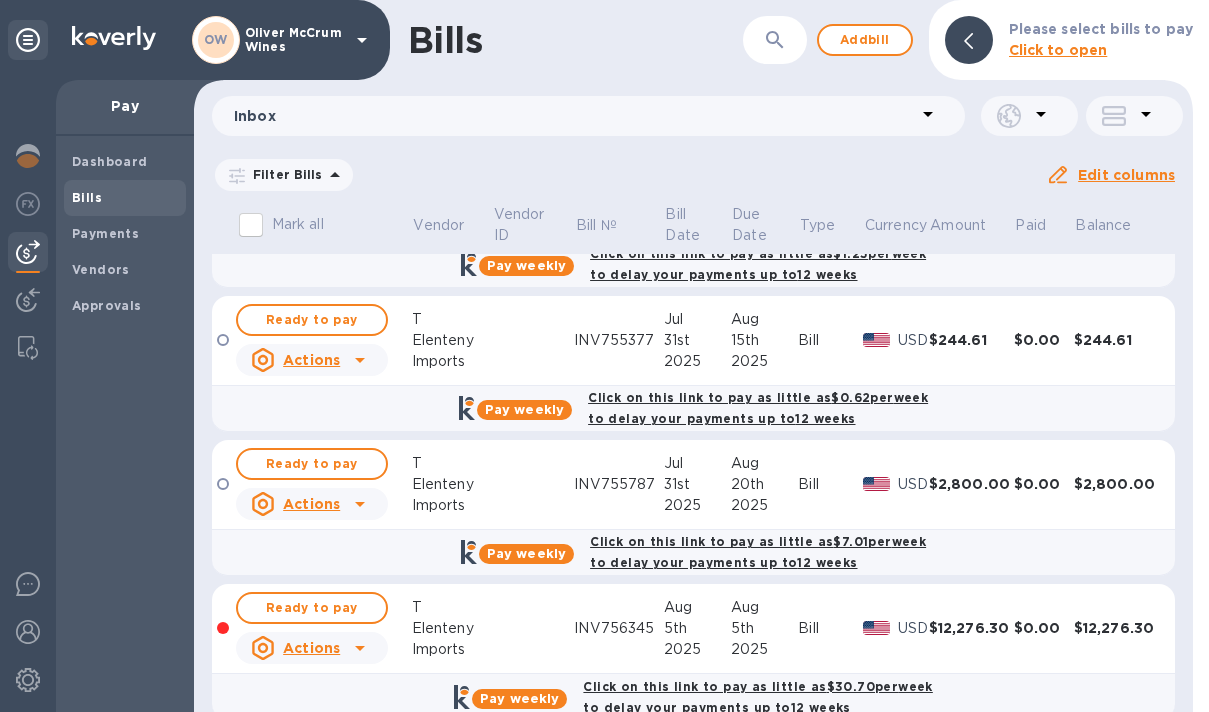 scroll, scrollTop: 1730, scrollLeft: 0, axis: vertical 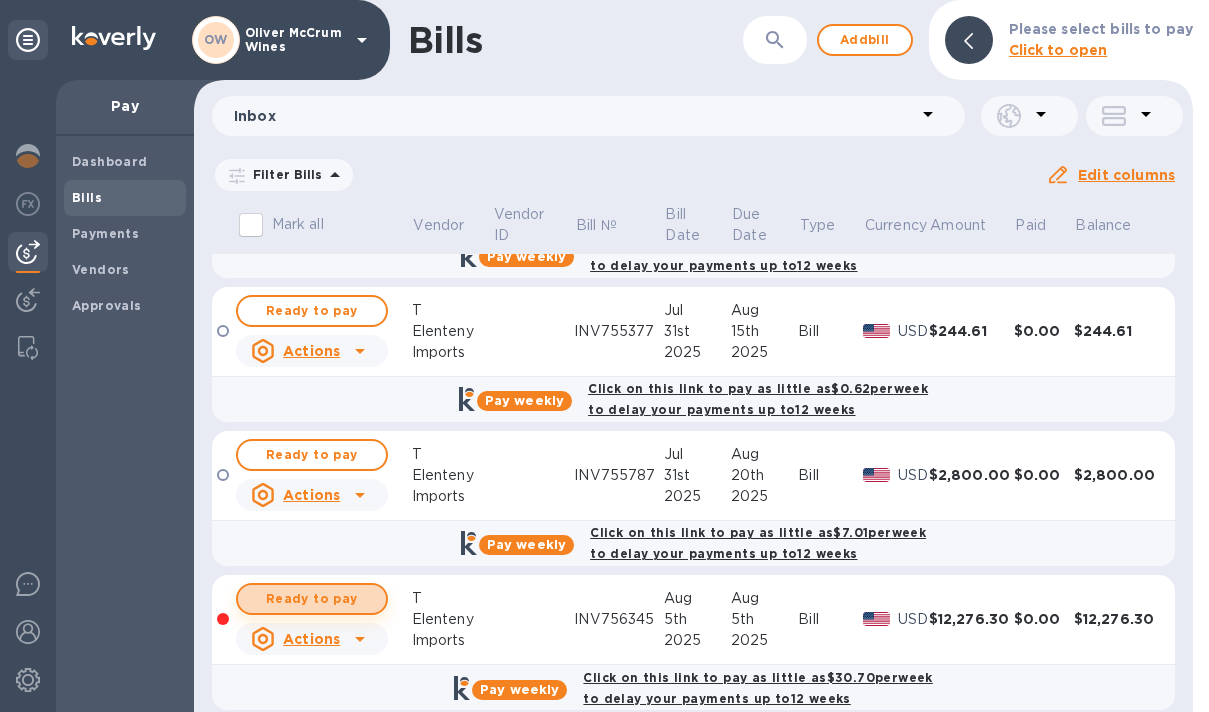 click on "Ready to pay" at bounding box center (312, 599) 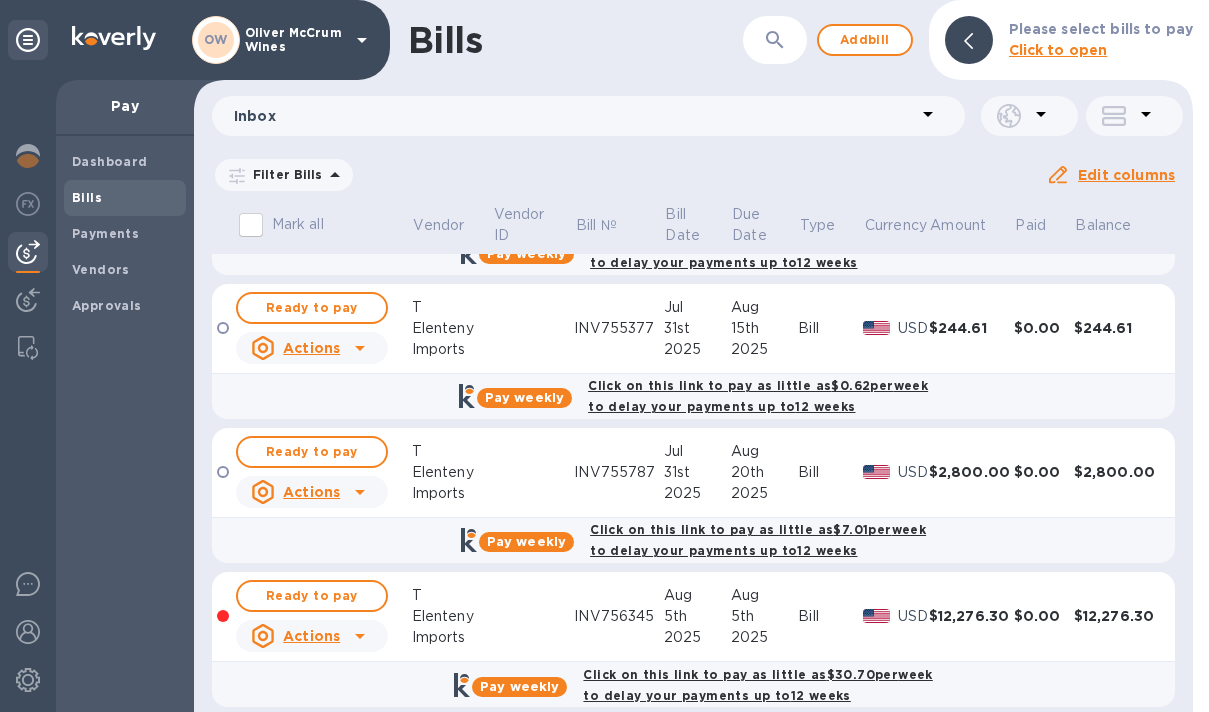 scroll, scrollTop: 1732, scrollLeft: 0, axis: vertical 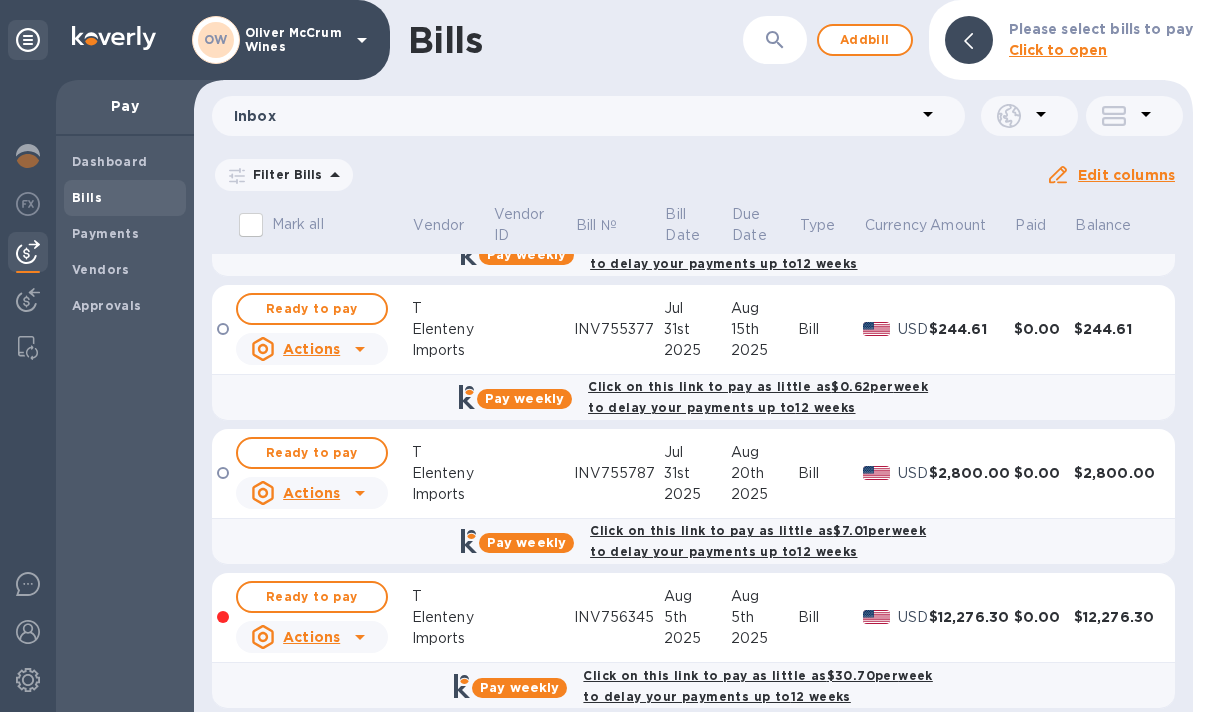 click 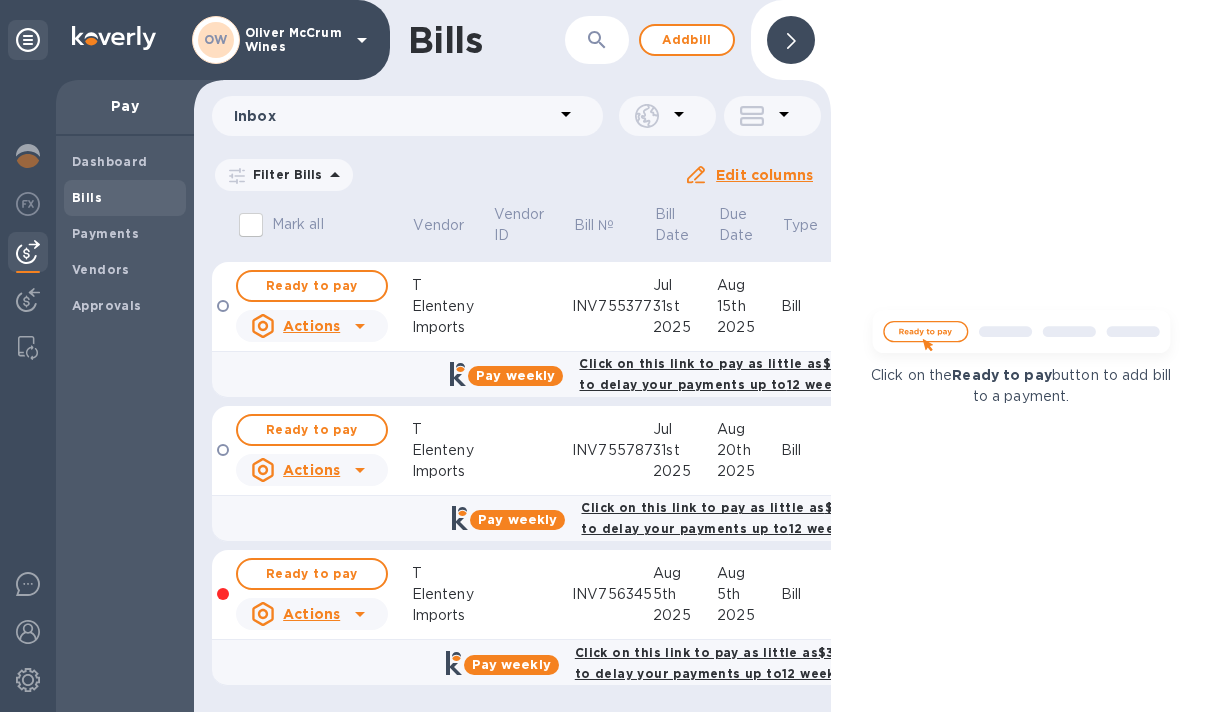 scroll, scrollTop: 1754, scrollLeft: 0, axis: vertical 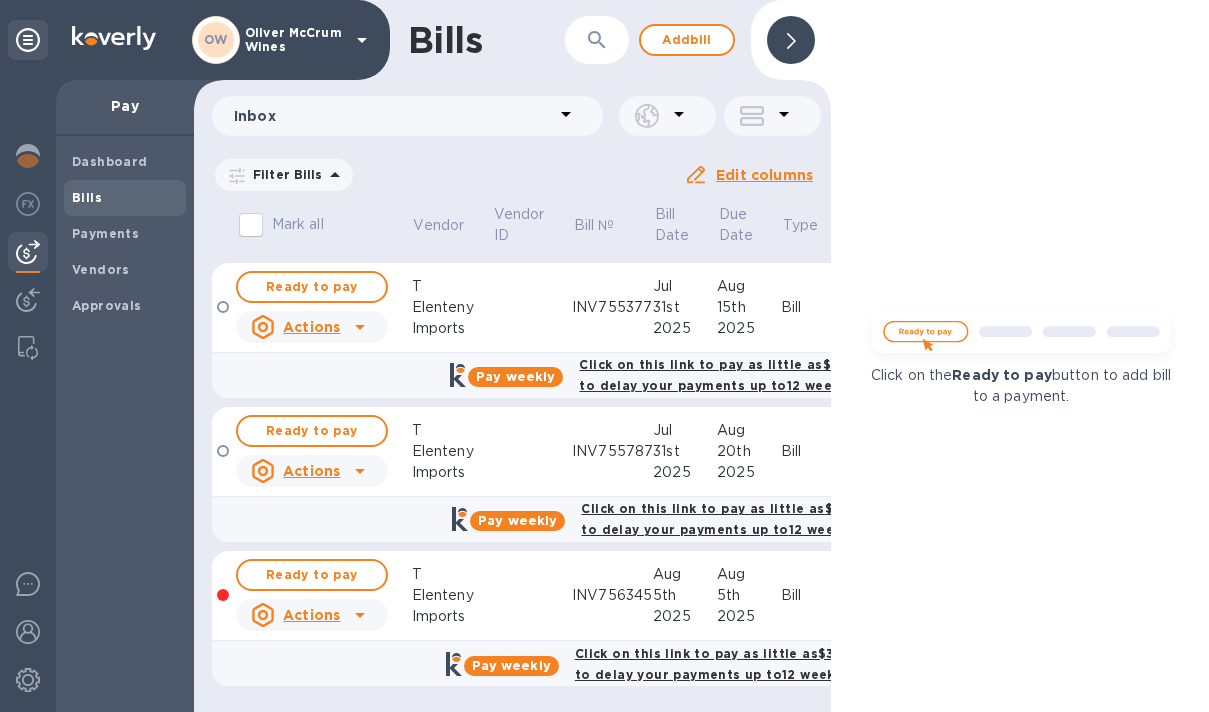 click 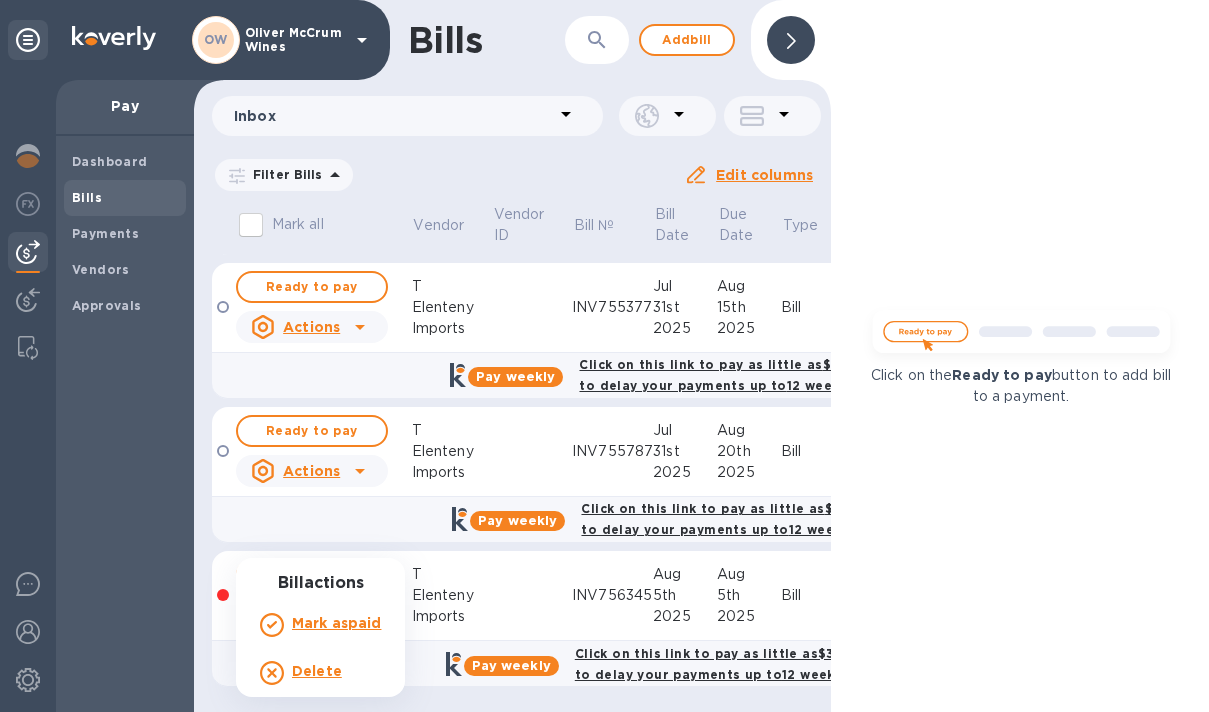 click at bounding box center (604, 356) 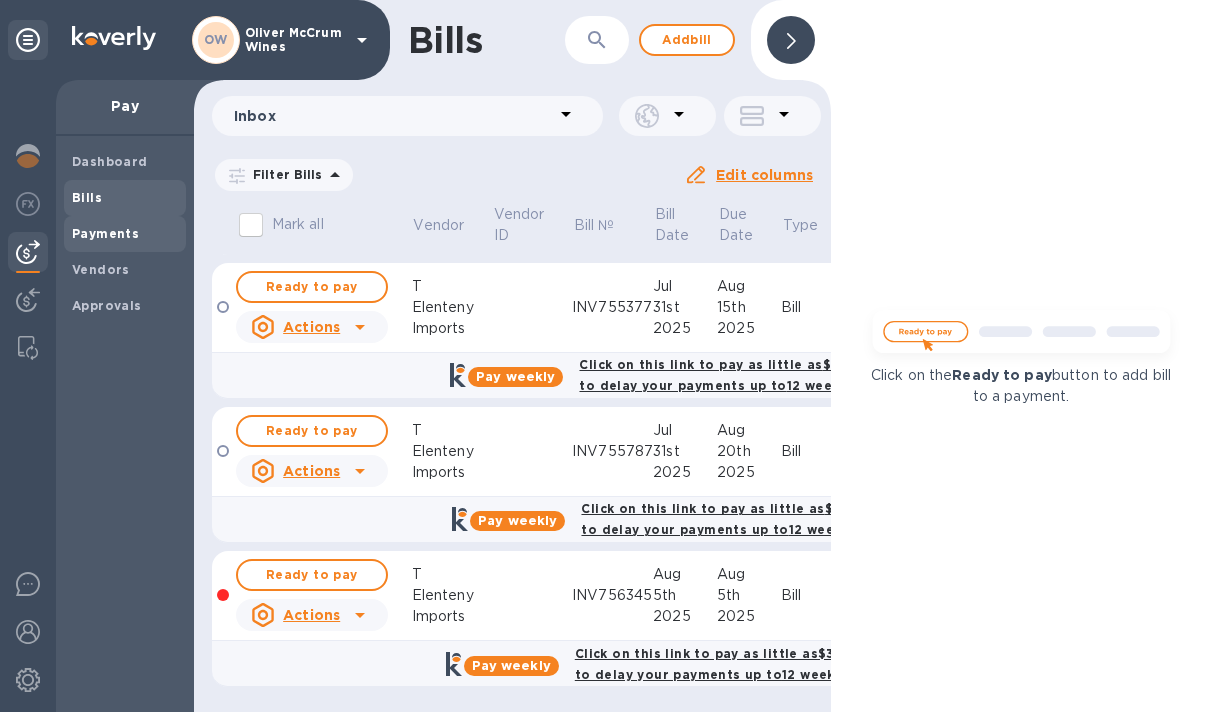 click on "Payments" at bounding box center (105, 233) 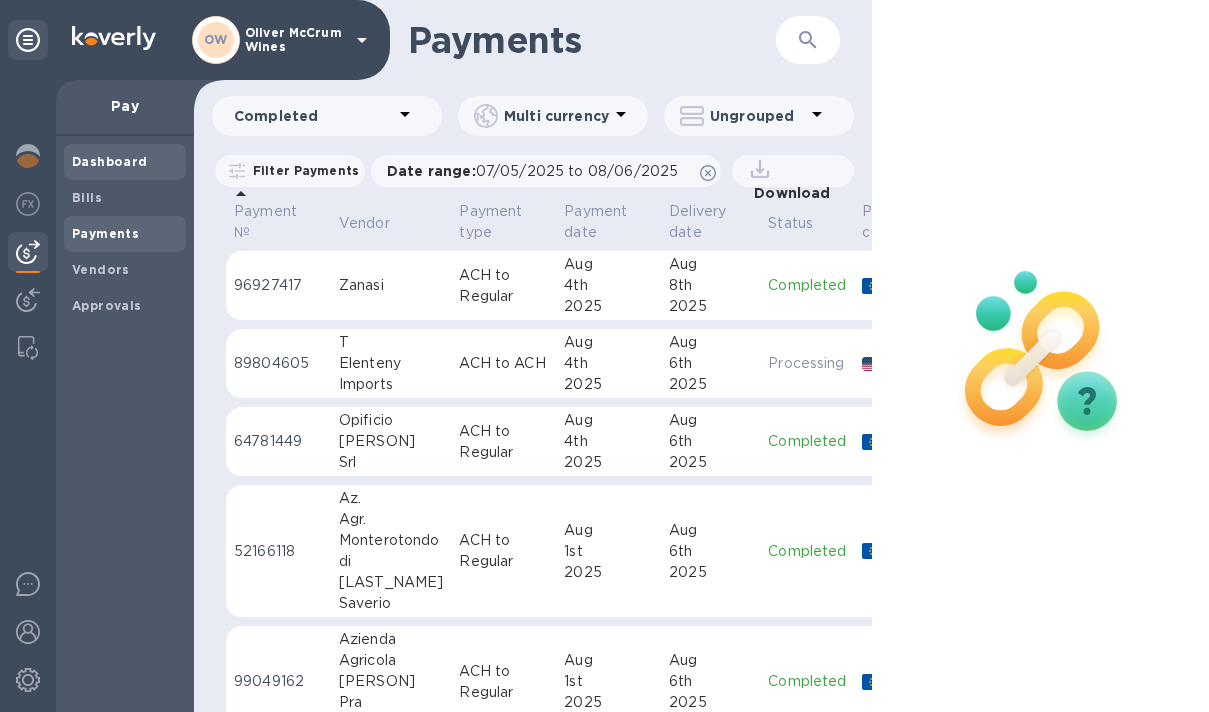 scroll, scrollTop: 0, scrollLeft: 0, axis: both 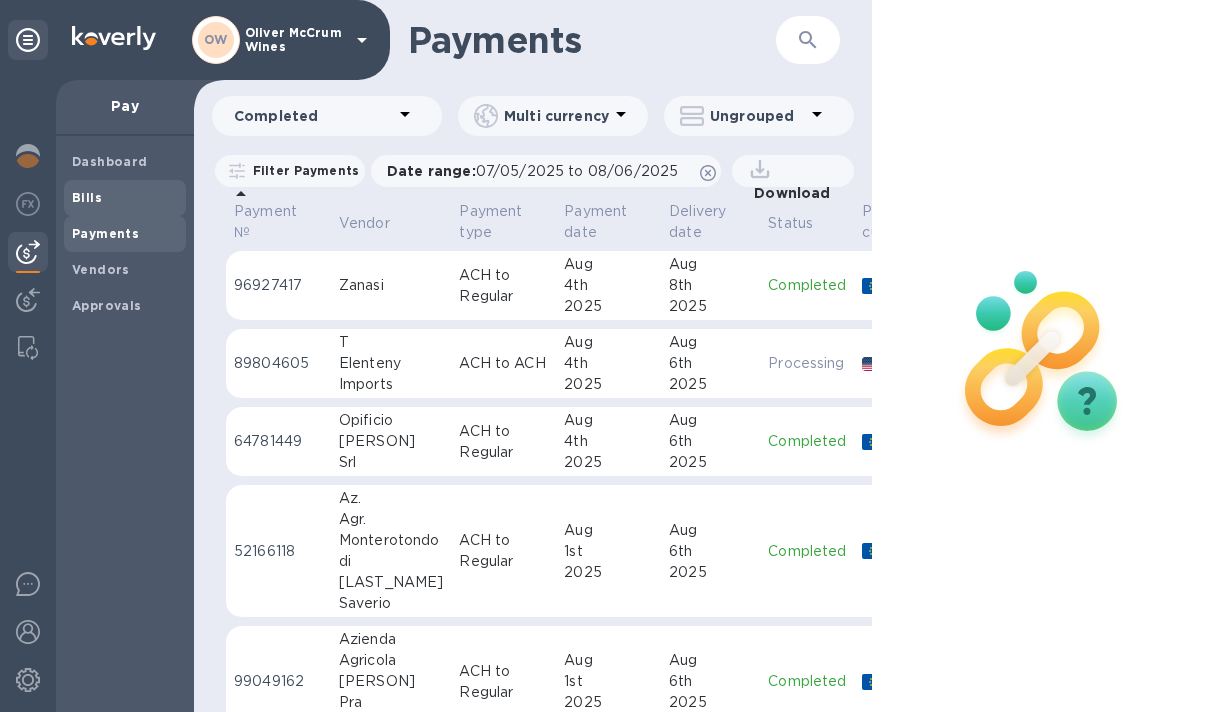 click on "Bills" at bounding box center (125, 198) 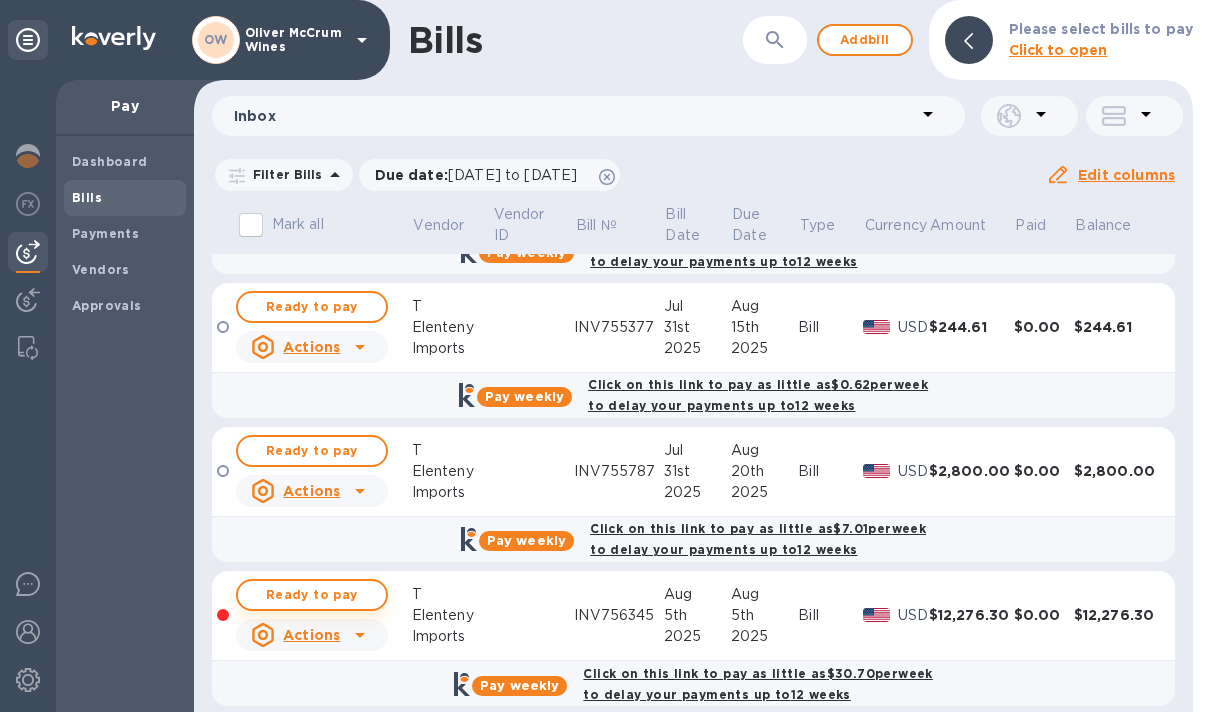 scroll, scrollTop: 1732, scrollLeft: 0, axis: vertical 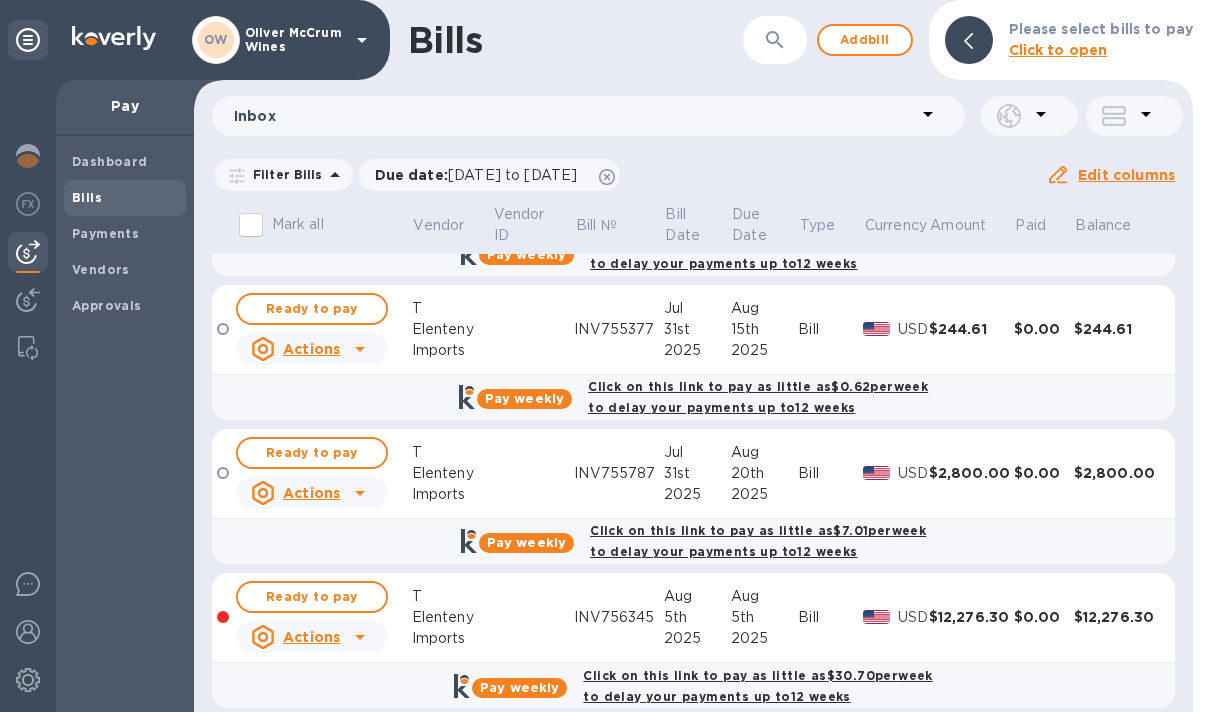 click on "USD" at bounding box center (913, 617) 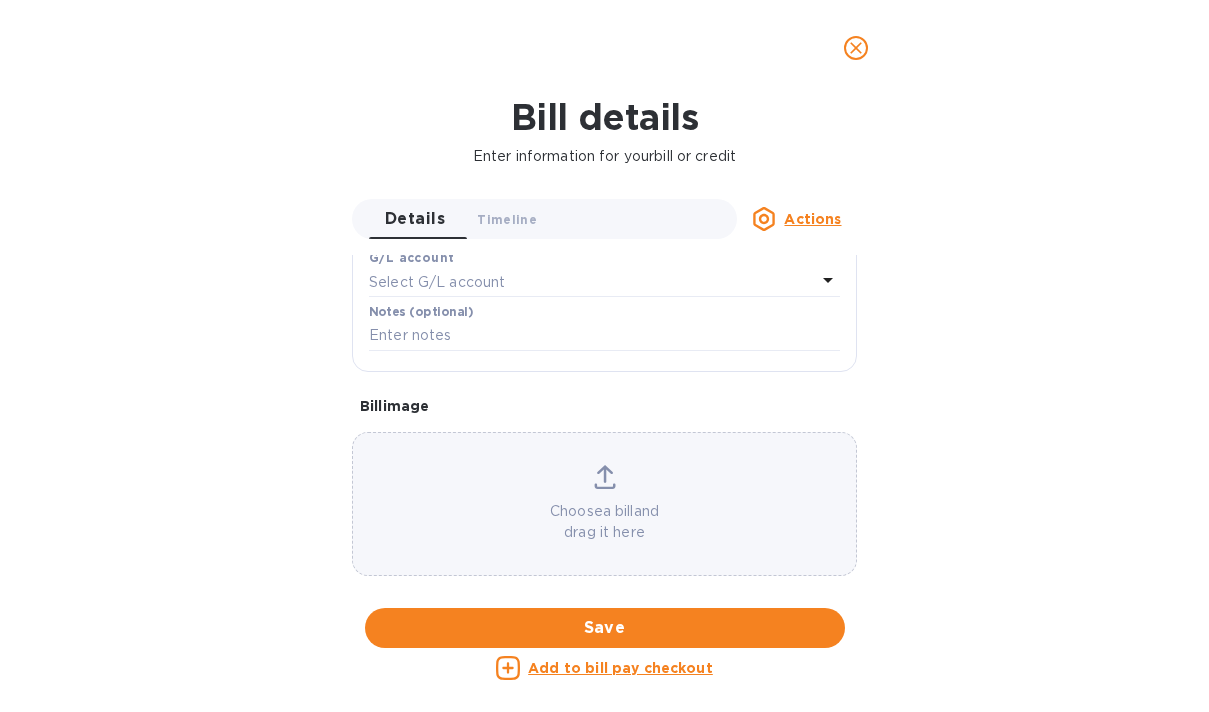 scroll, scrollTop: 499, scrollLeft: 0, axis: vertical 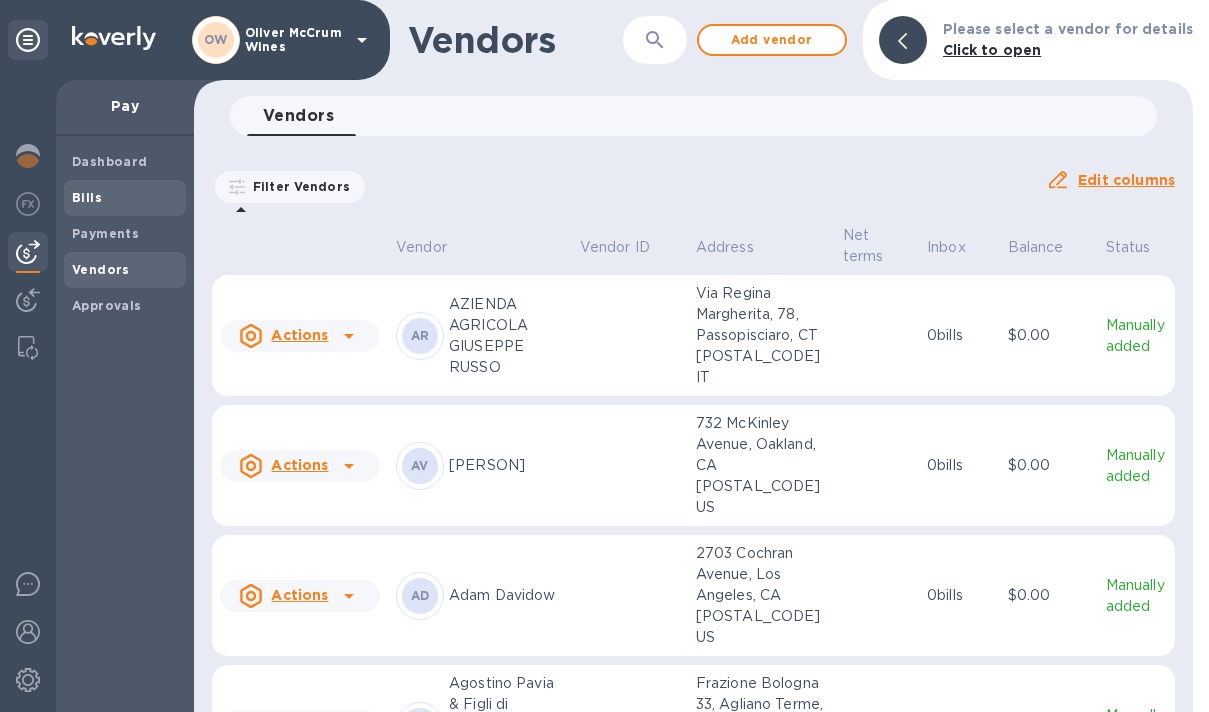 click on "Bills" at bounding box center [125, 198] 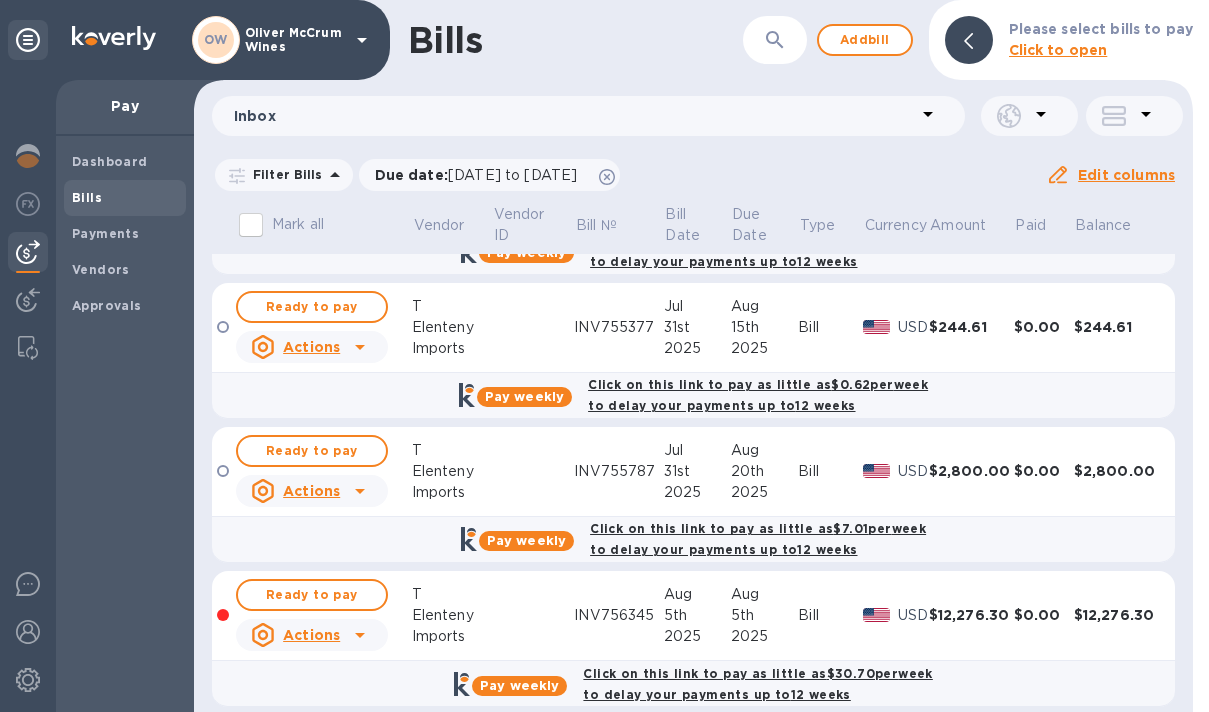 scroll, scrollTop: 1732, scrollLeft: 0, axis: vertical 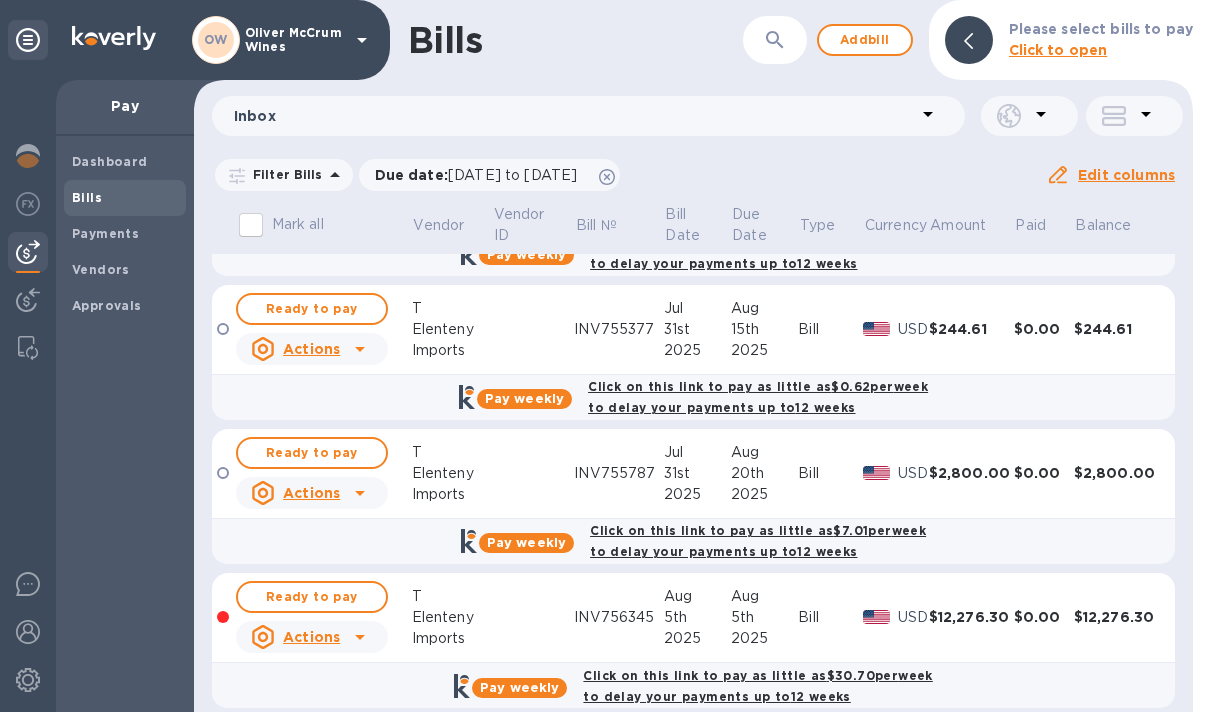 click on "Elenteny" at bounding box center [452, 617] 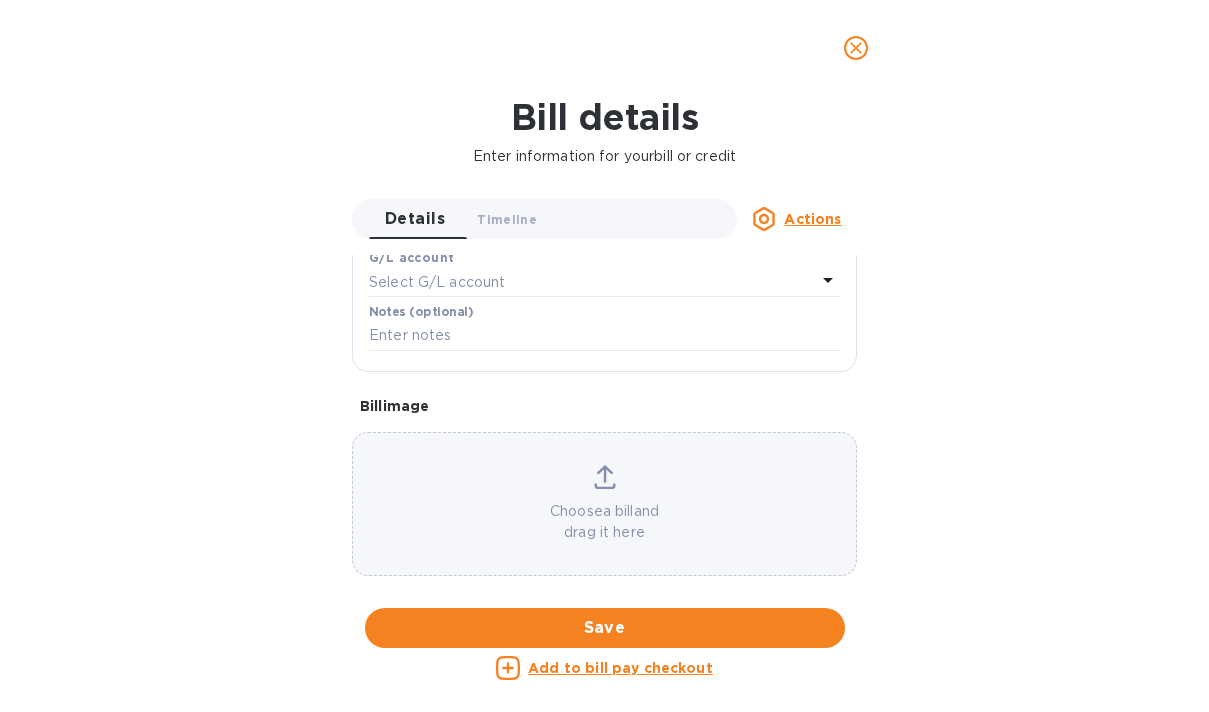 scroll, scrollTop: 499, scrollLeft: 0, axis: vertical 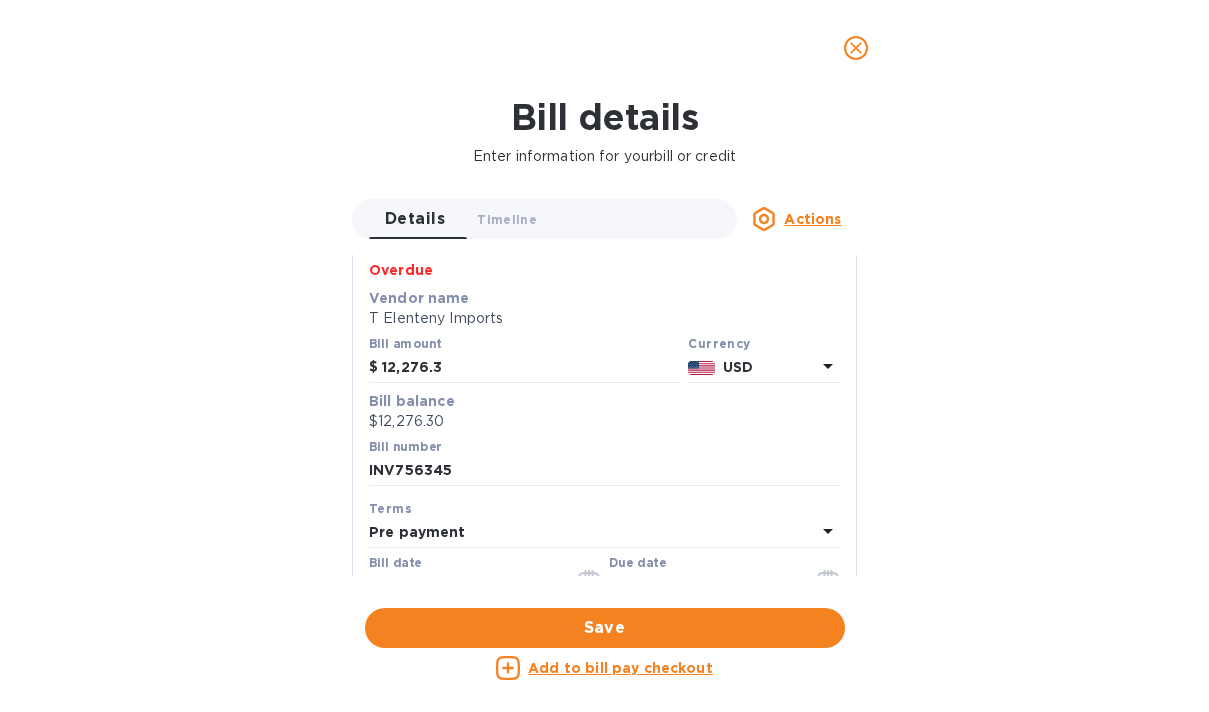 click on "Add to bill pay checkout" at bounding box center [620, 668] 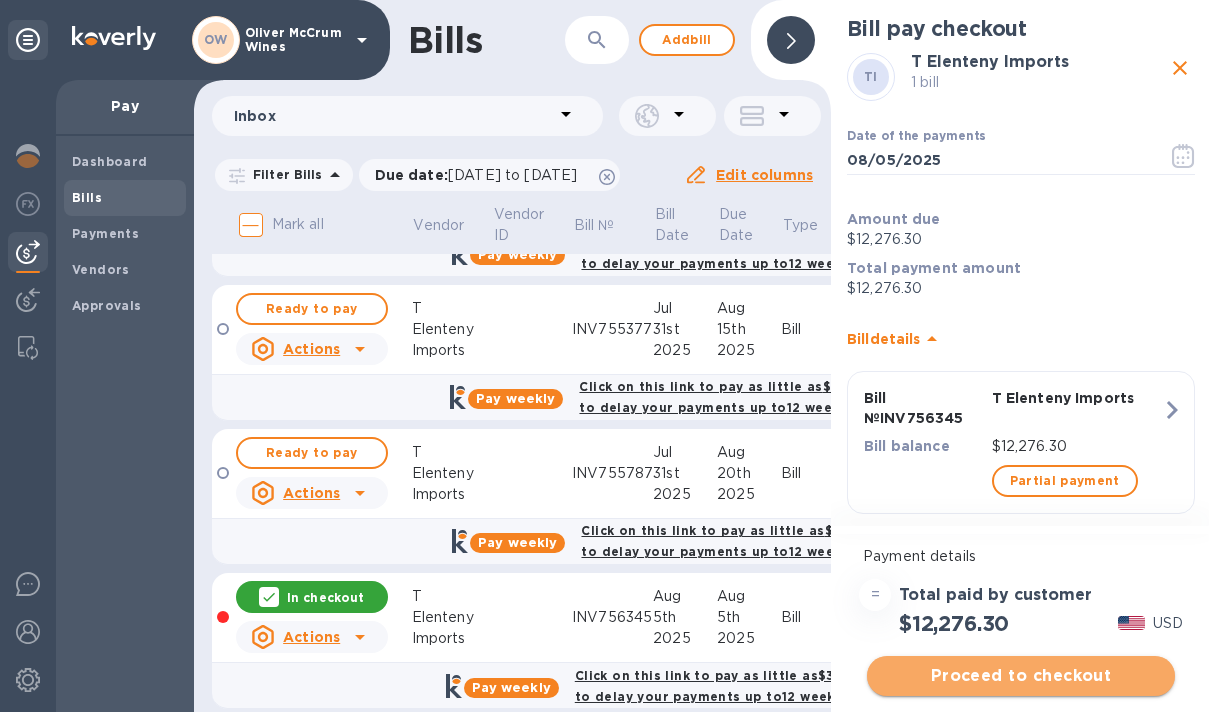 click on "Proceed to checkout" at bounding box center (1021, 676) 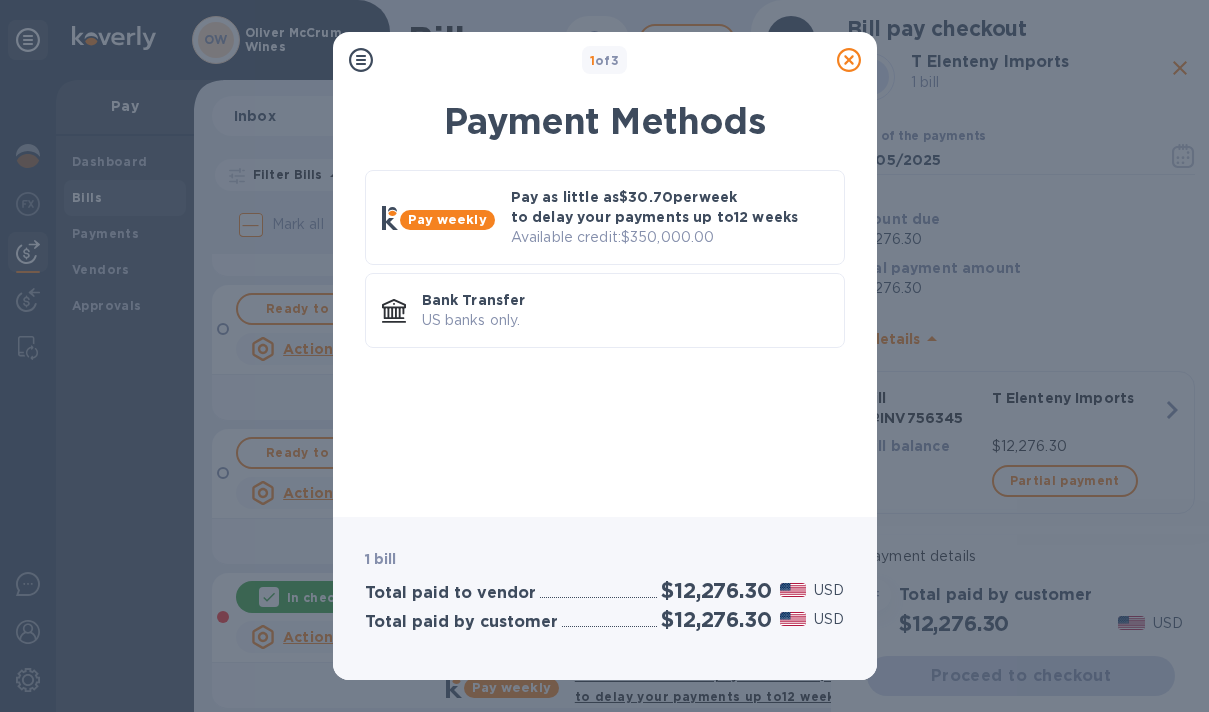 scroll, scrollTop: 0, scrollLeft: 0, axis: both 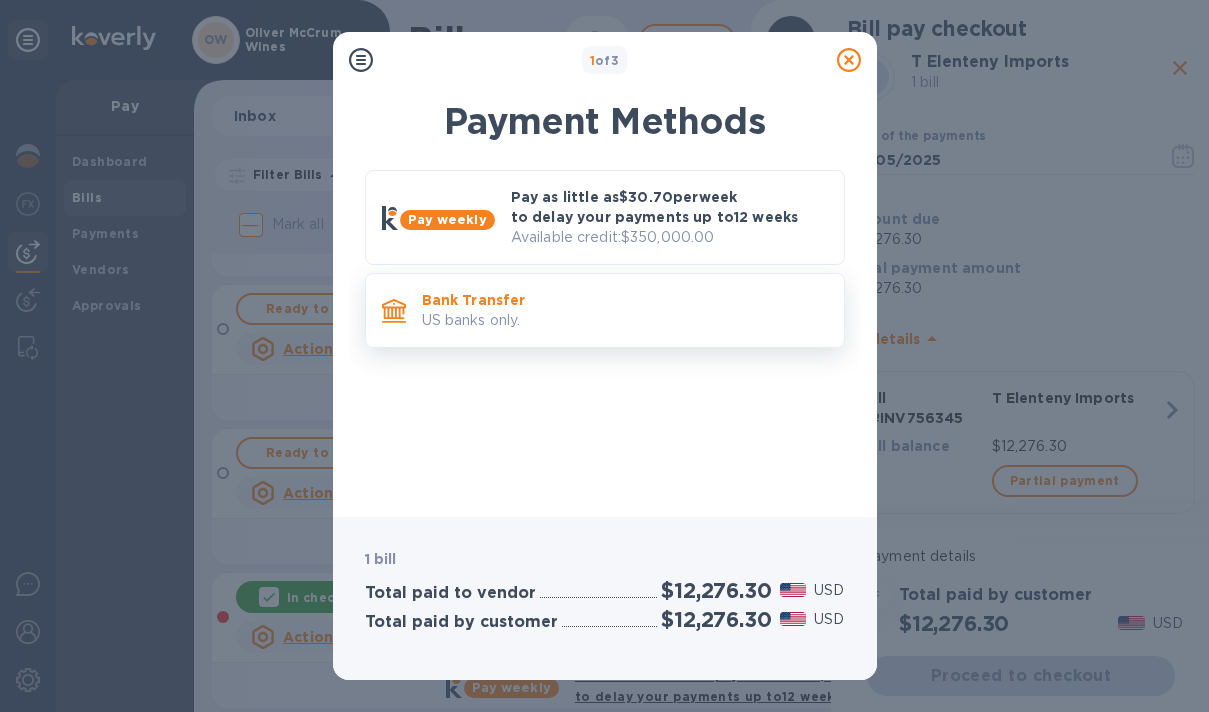click on "Bank Transfer US banks only." at bounding box center (605, 310) 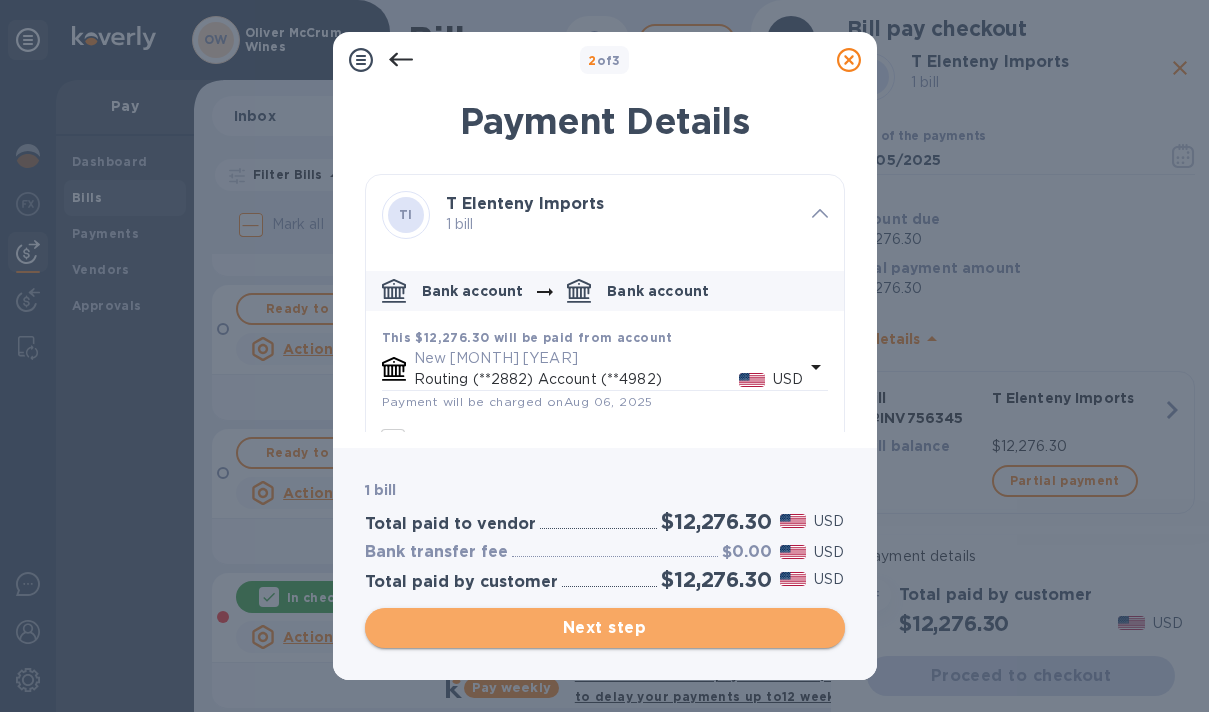 click on "Next step" at bounding box center [605, 628] 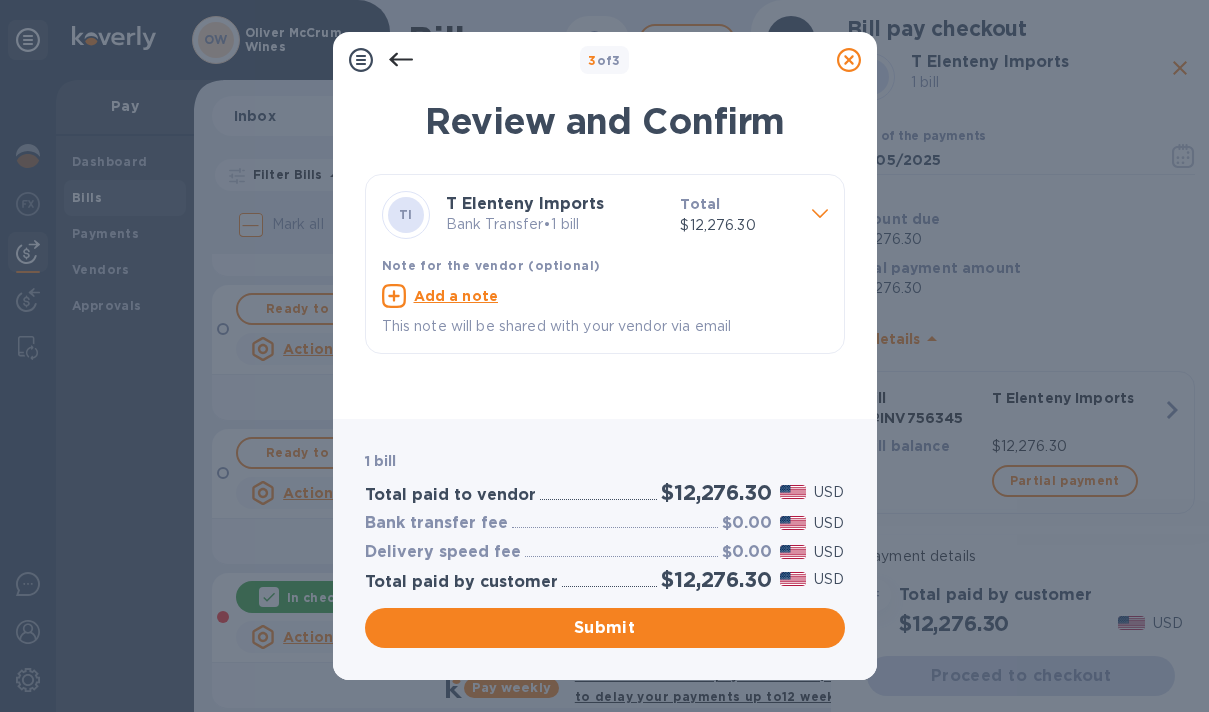 click 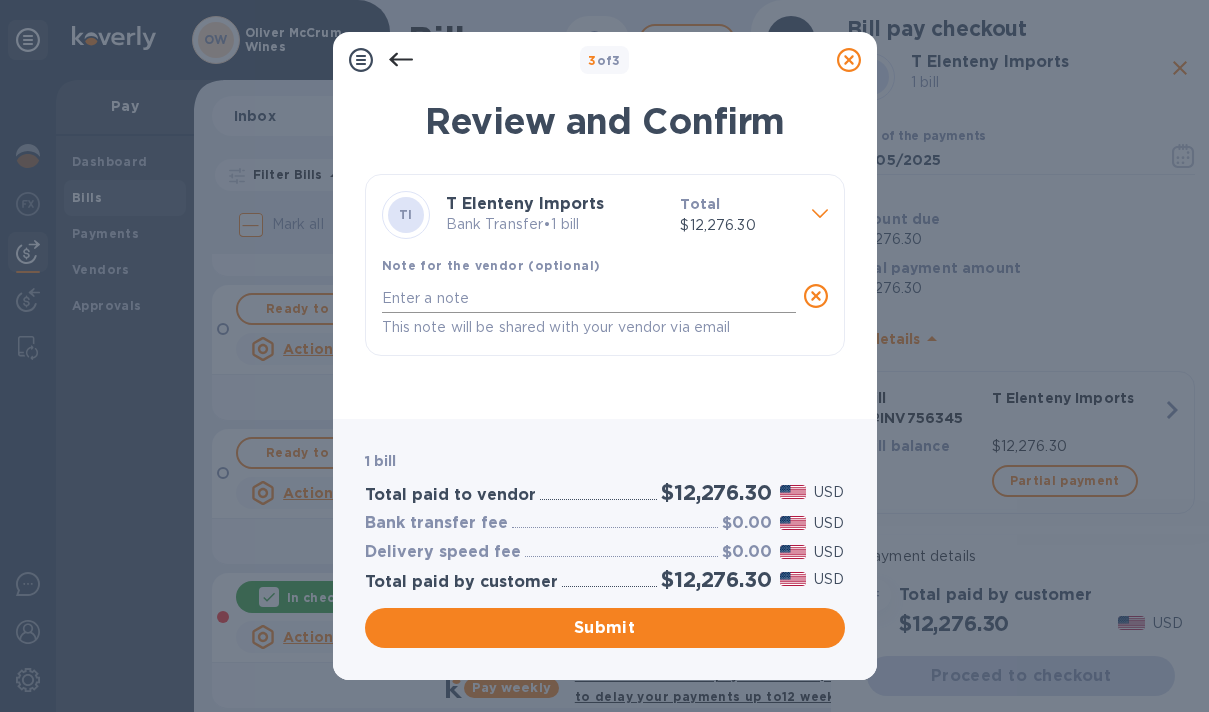 click at bounding box center [589, 298] 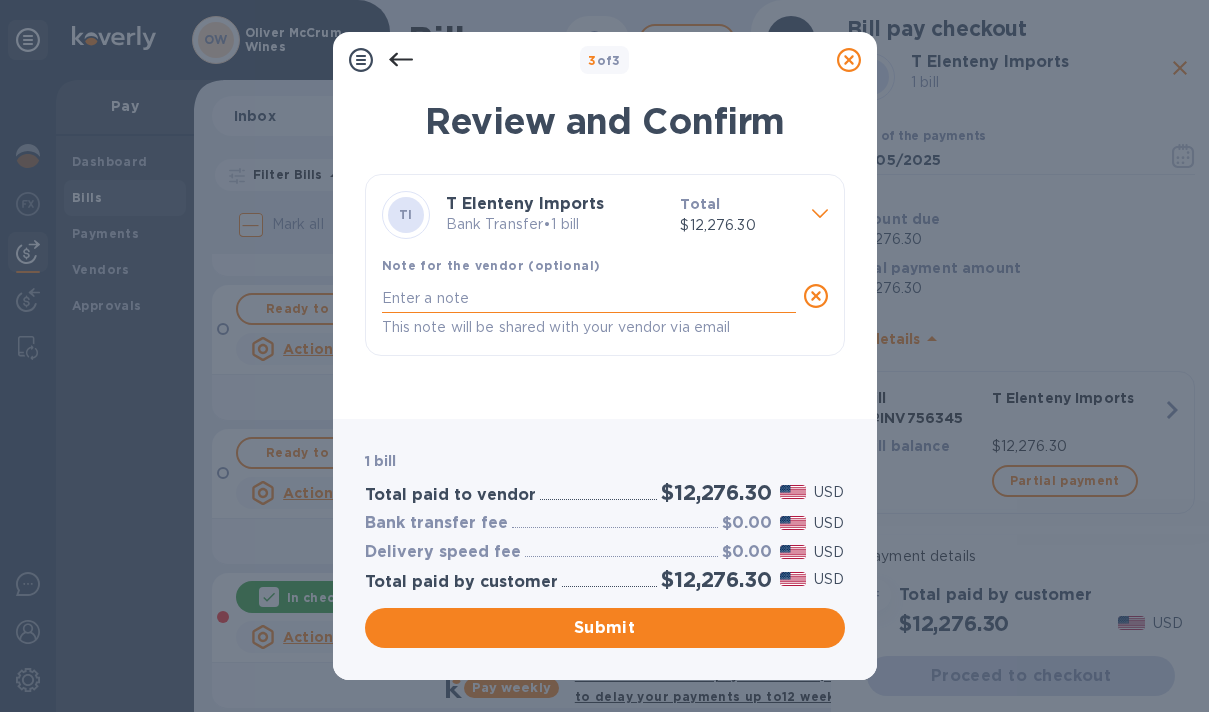 paste on "INV756345" 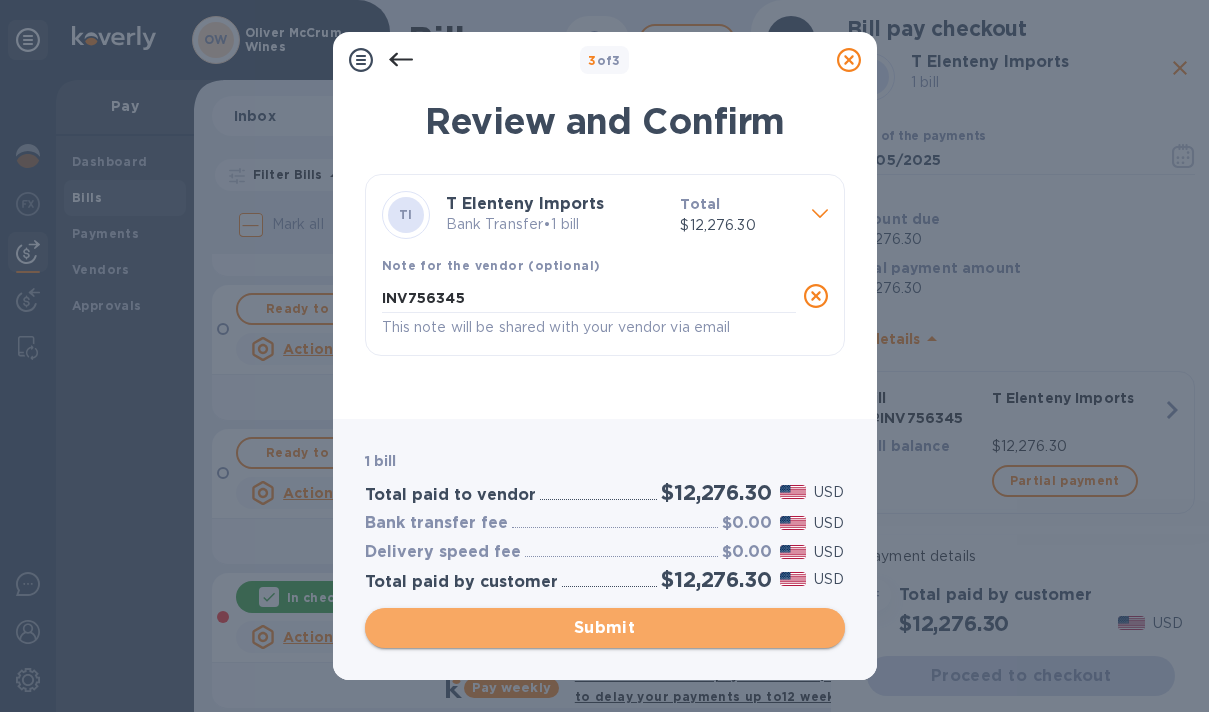click on "Submit" at bounding box center (605, 628) 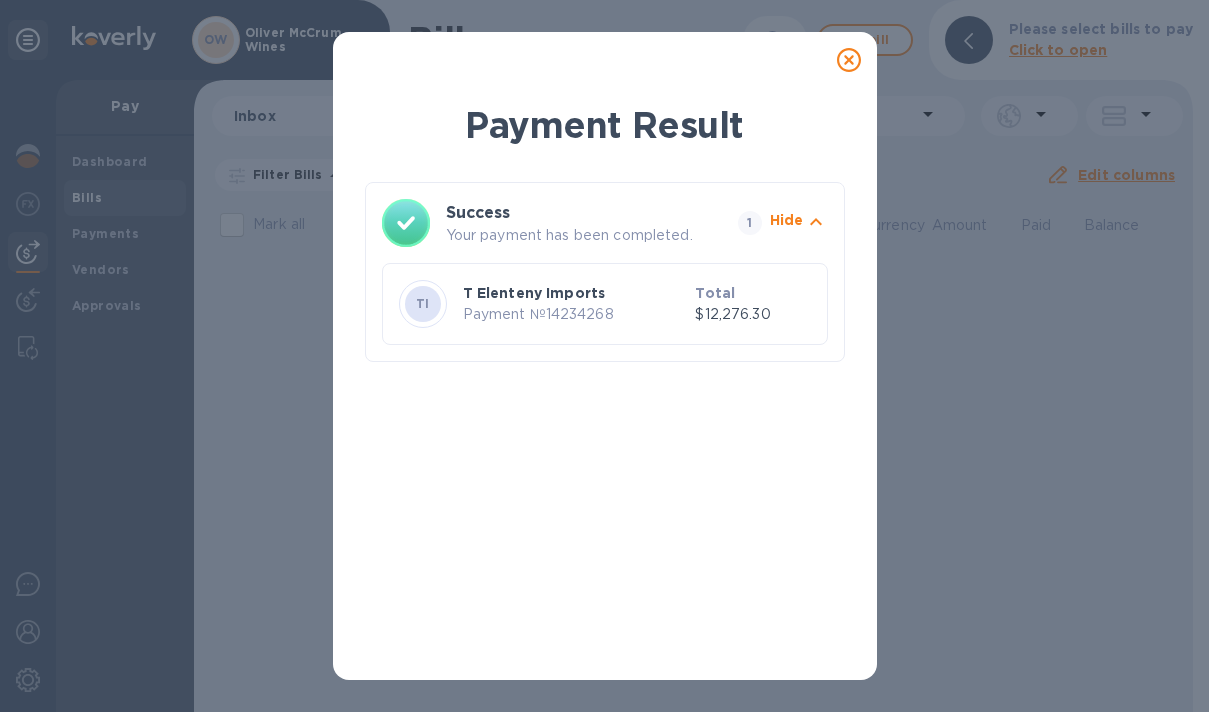 scroll, scrollTop: 0, scrollLeft: 0, axis: both 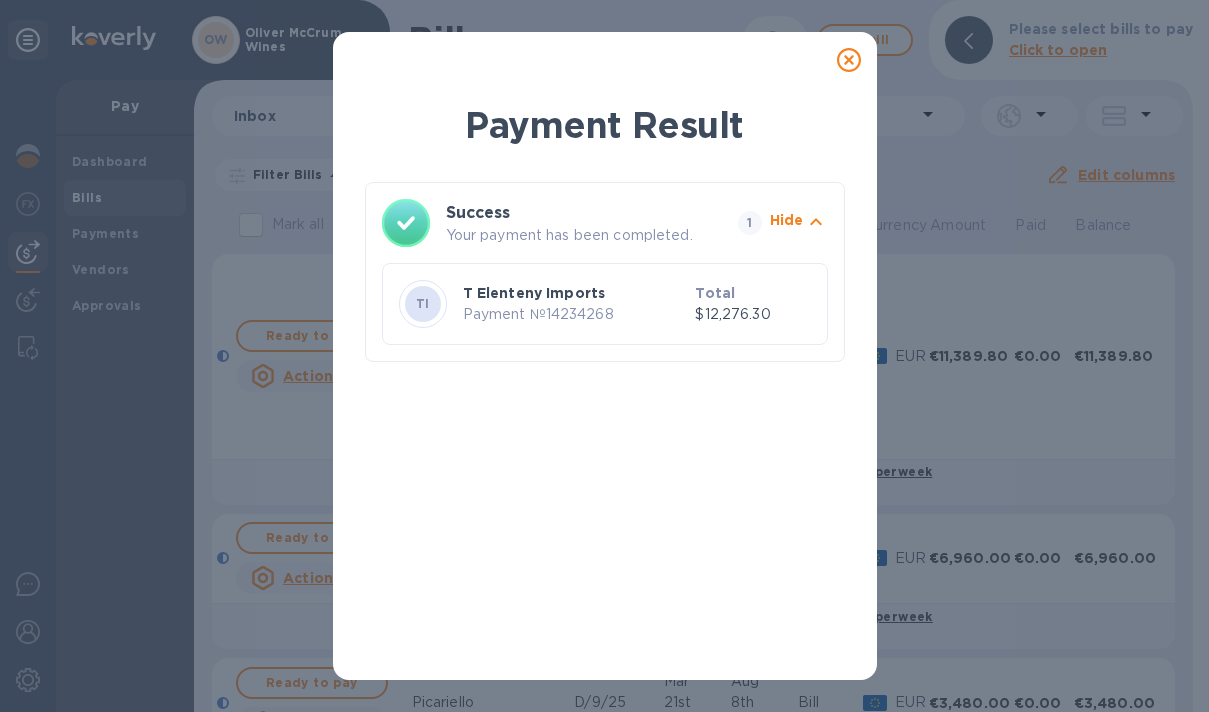 click on "Payment № 14234268" at bounding box center (575, 314) 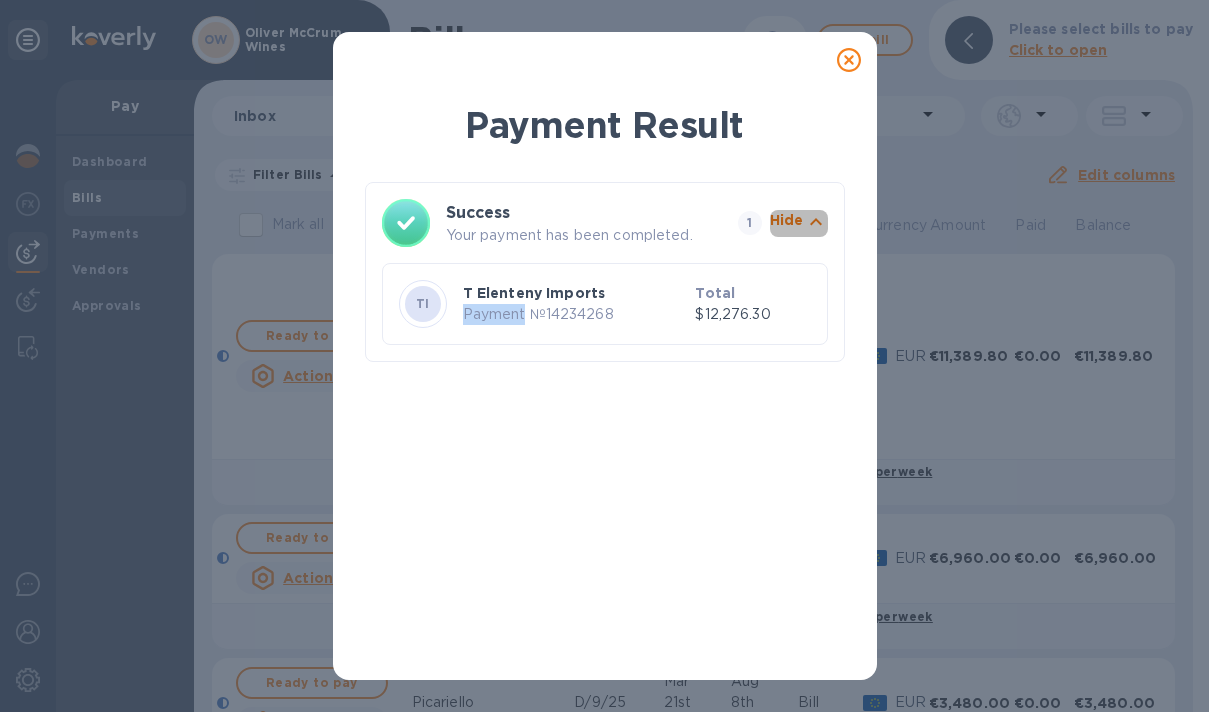 click 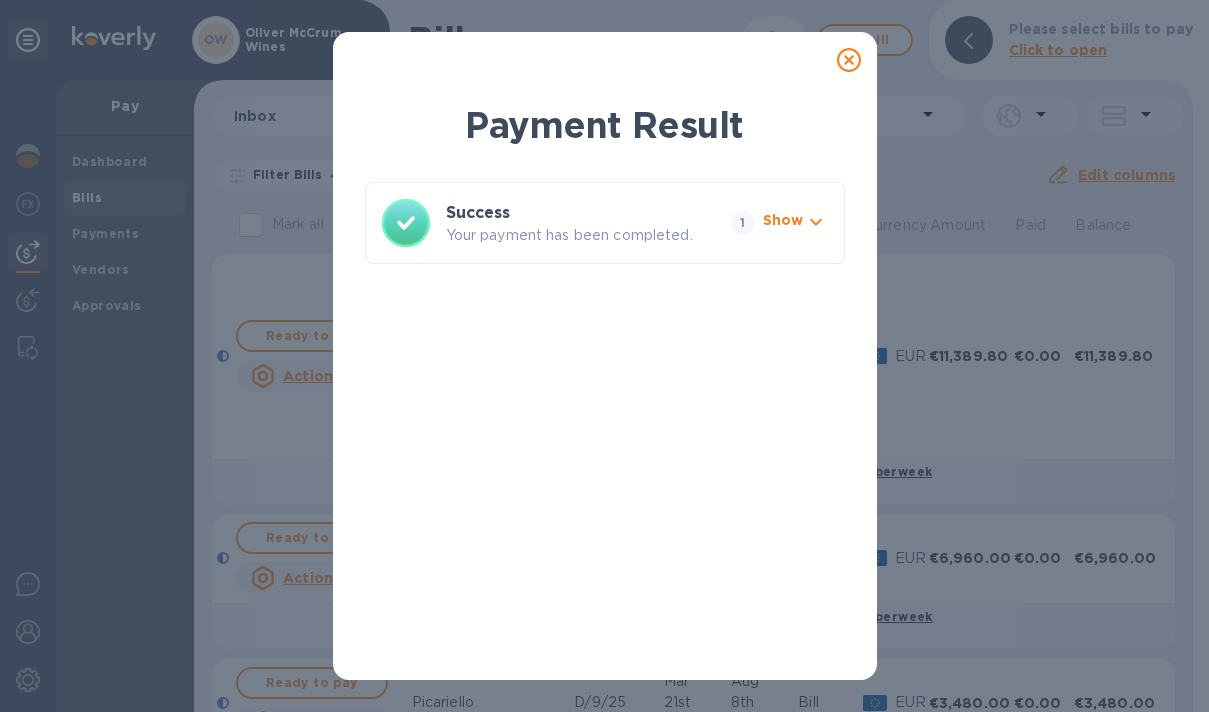 click 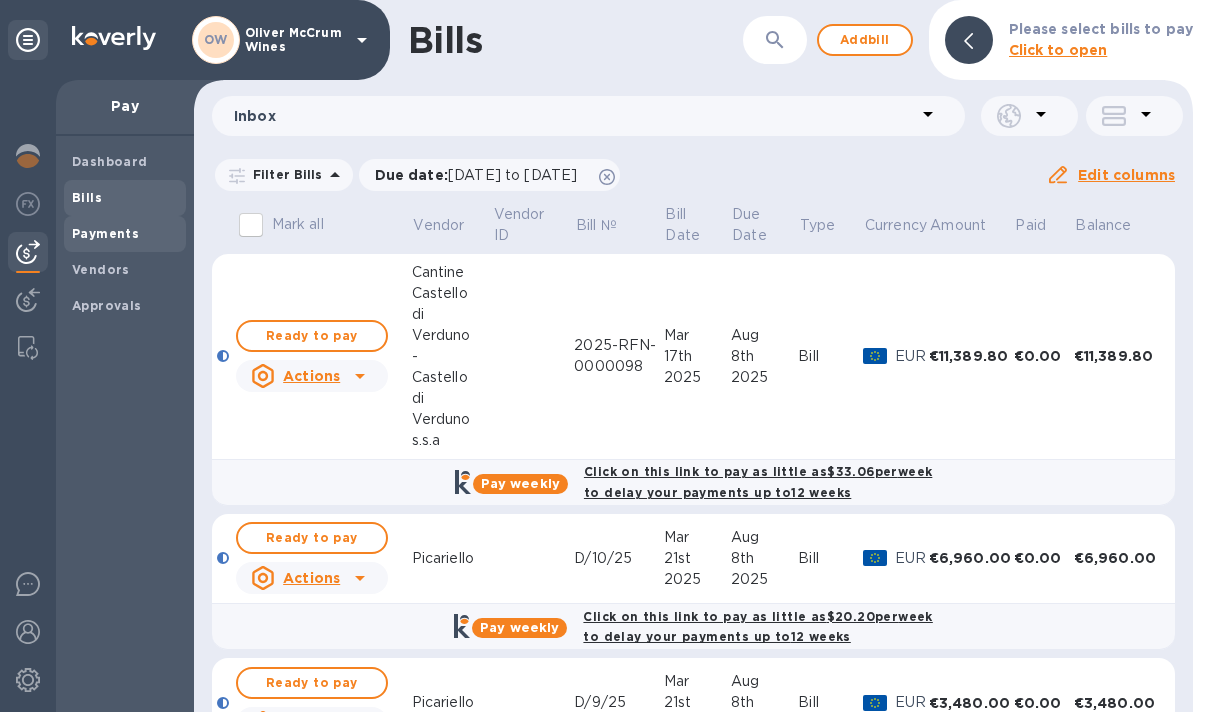 click on "Payments" at bounding box center (105, 233) 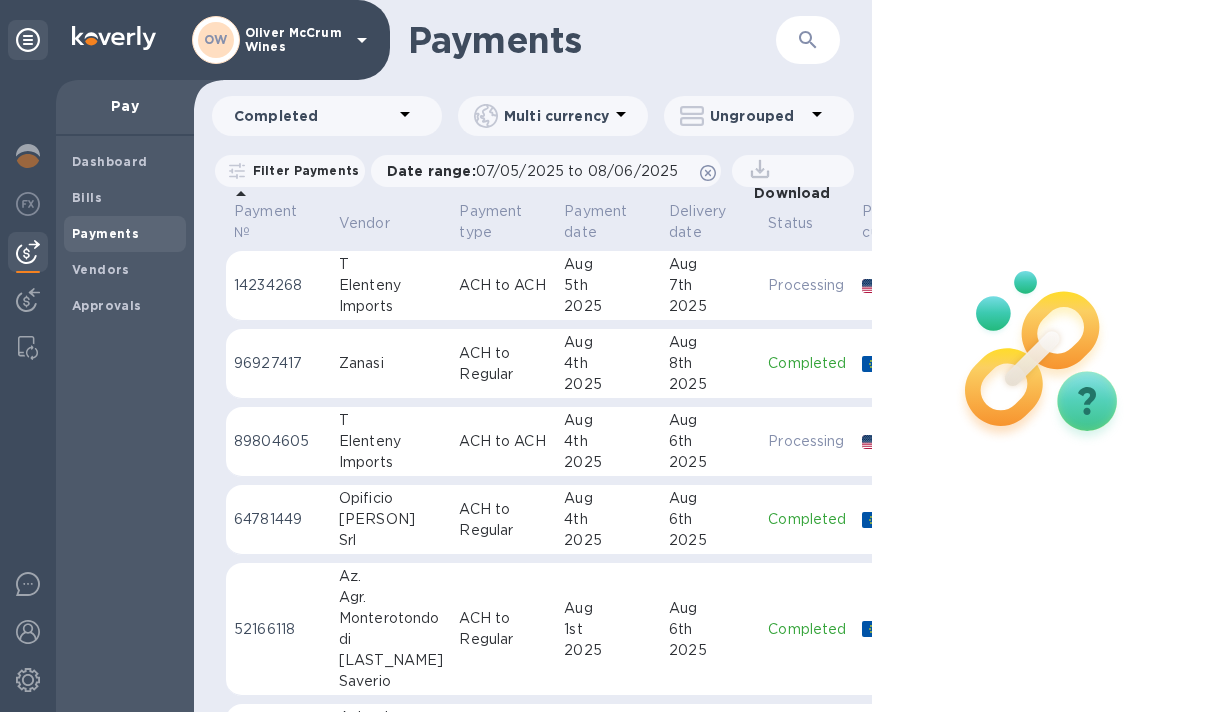 click on "Imports" at bounding box center (391, 306) 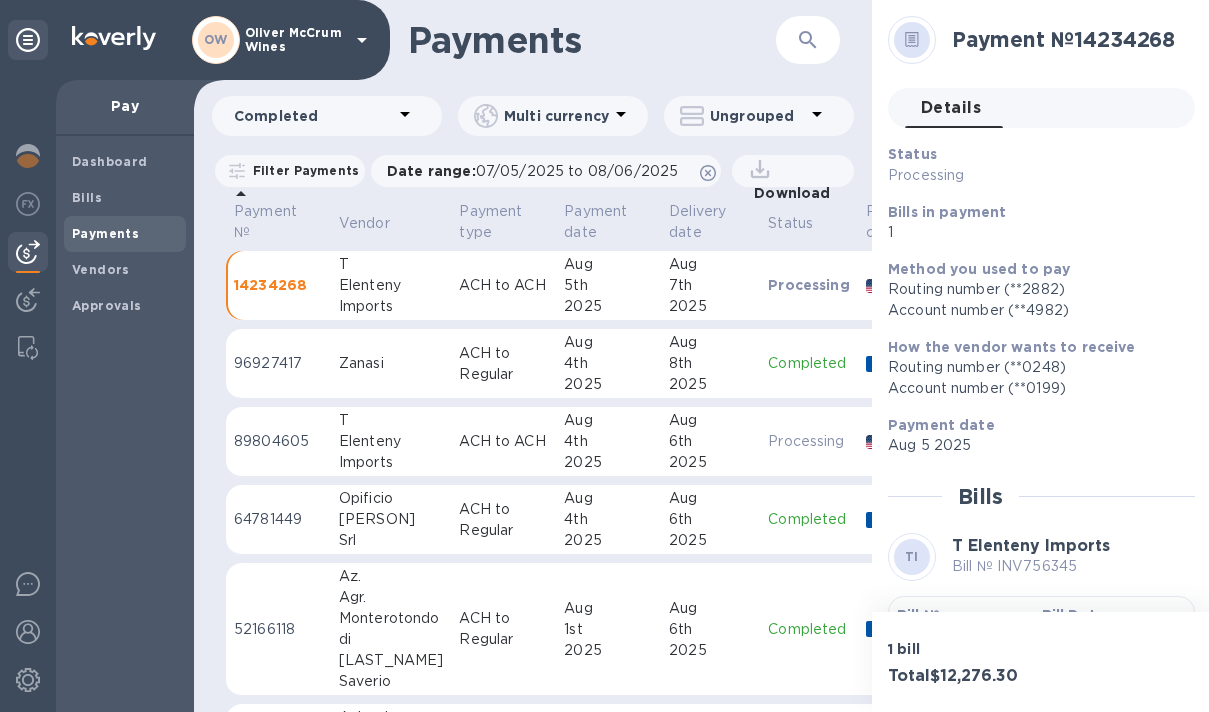 click on "Status Processing Bills in payment 1" at bounding box center [1033, 193] 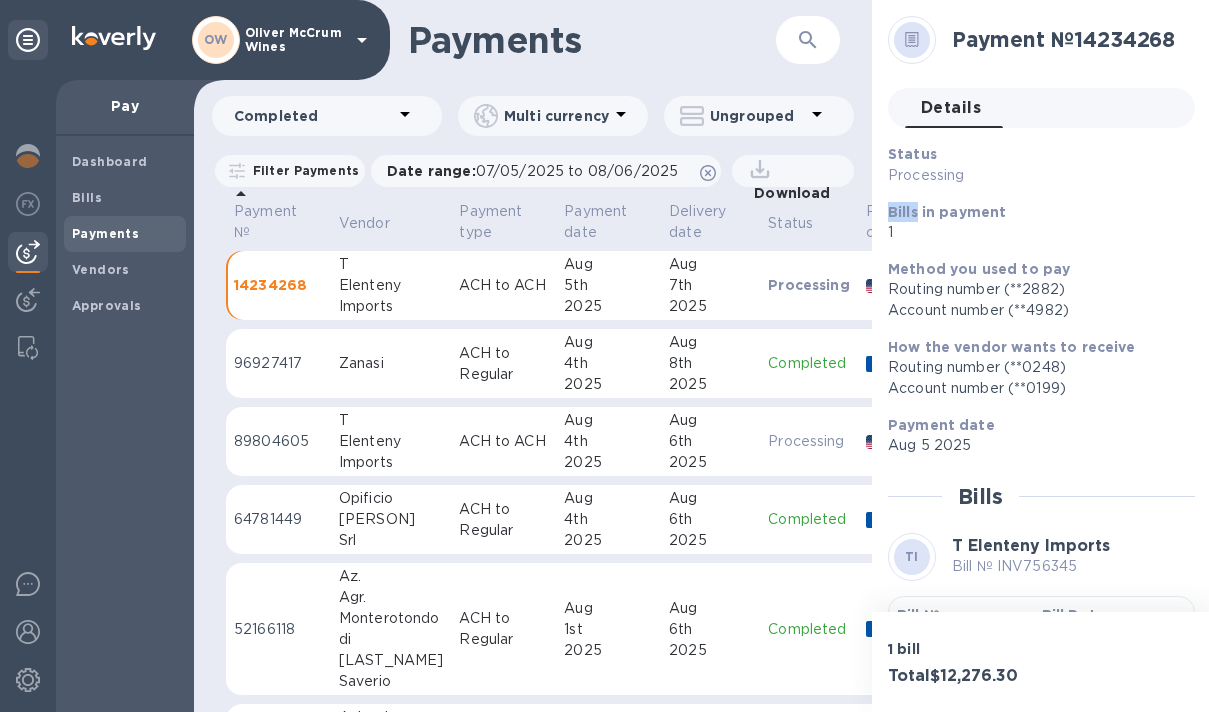 click on "Status Processing Bills in payment 1" at bounding box center [1033, 193] 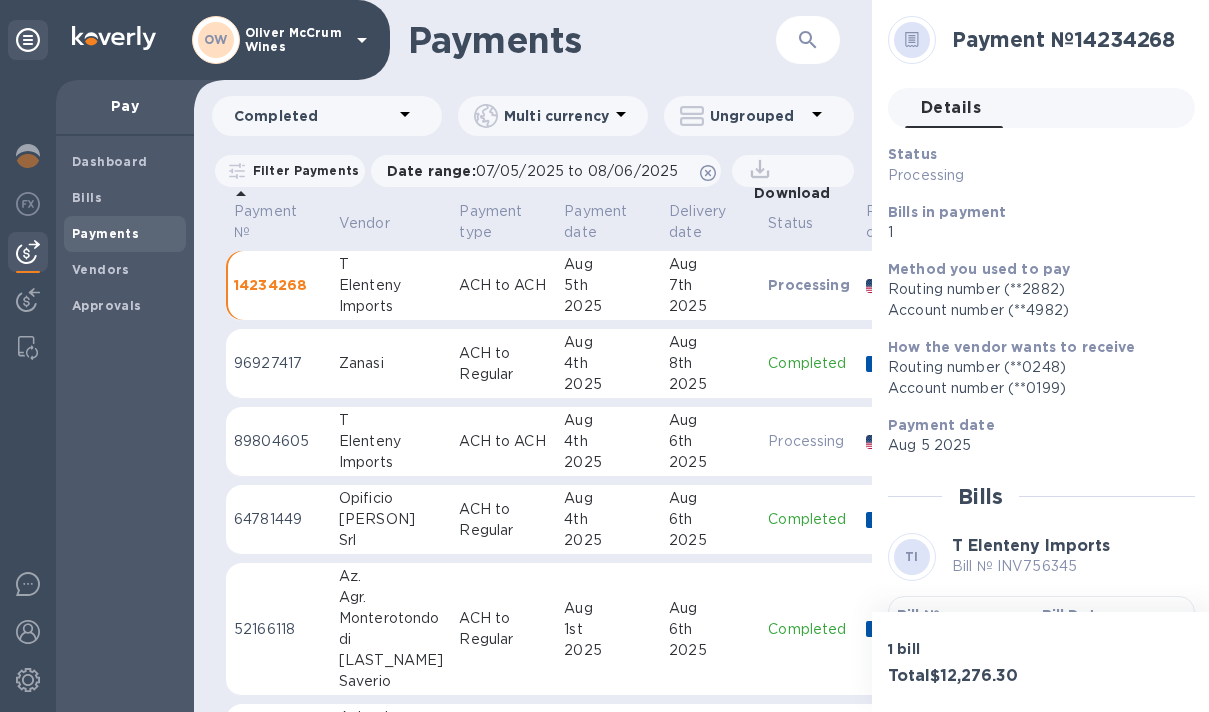 click on "ACH to ACH" at bounding box center [503, 285] 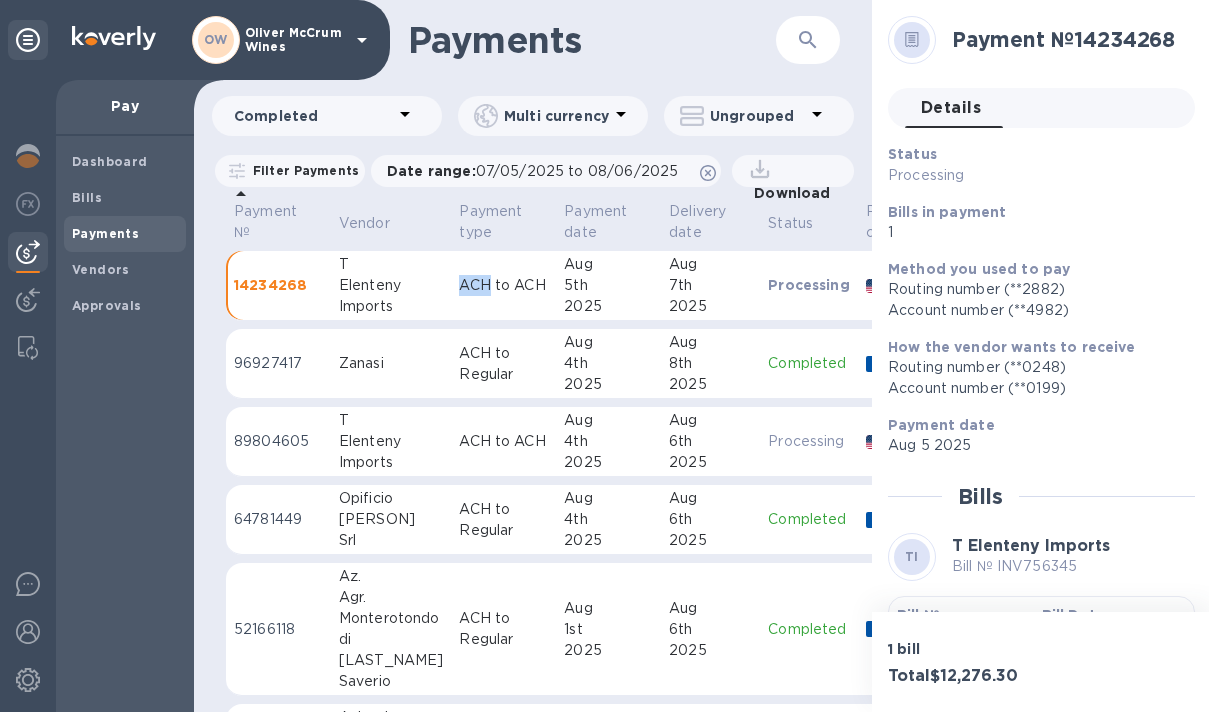click at bounding box center (912, 40) 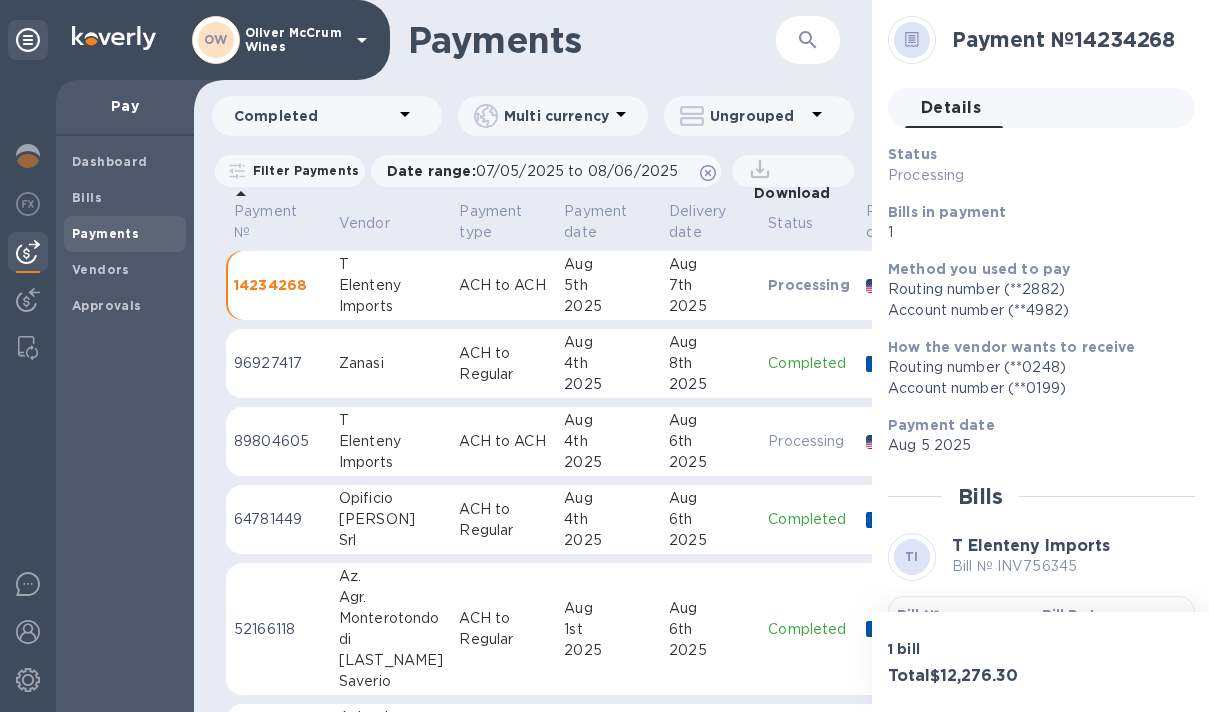 click 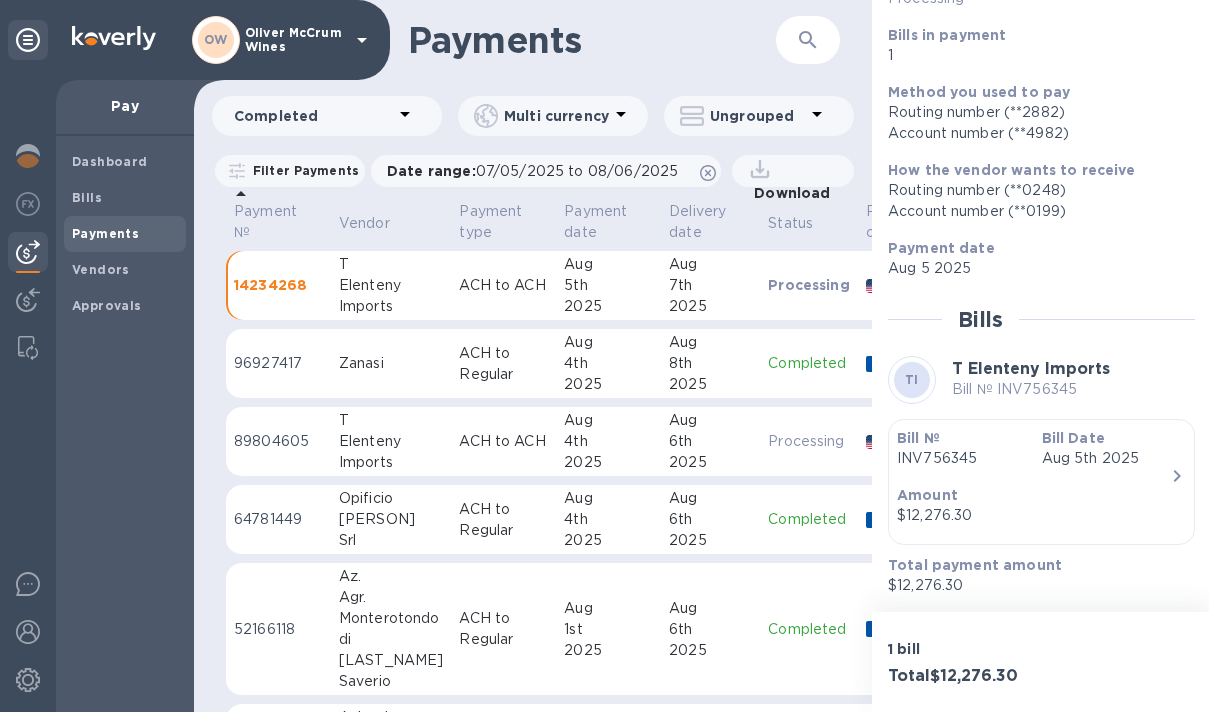 scroll, scrollTop: 179, scrollLeft: 0, axis: vertical 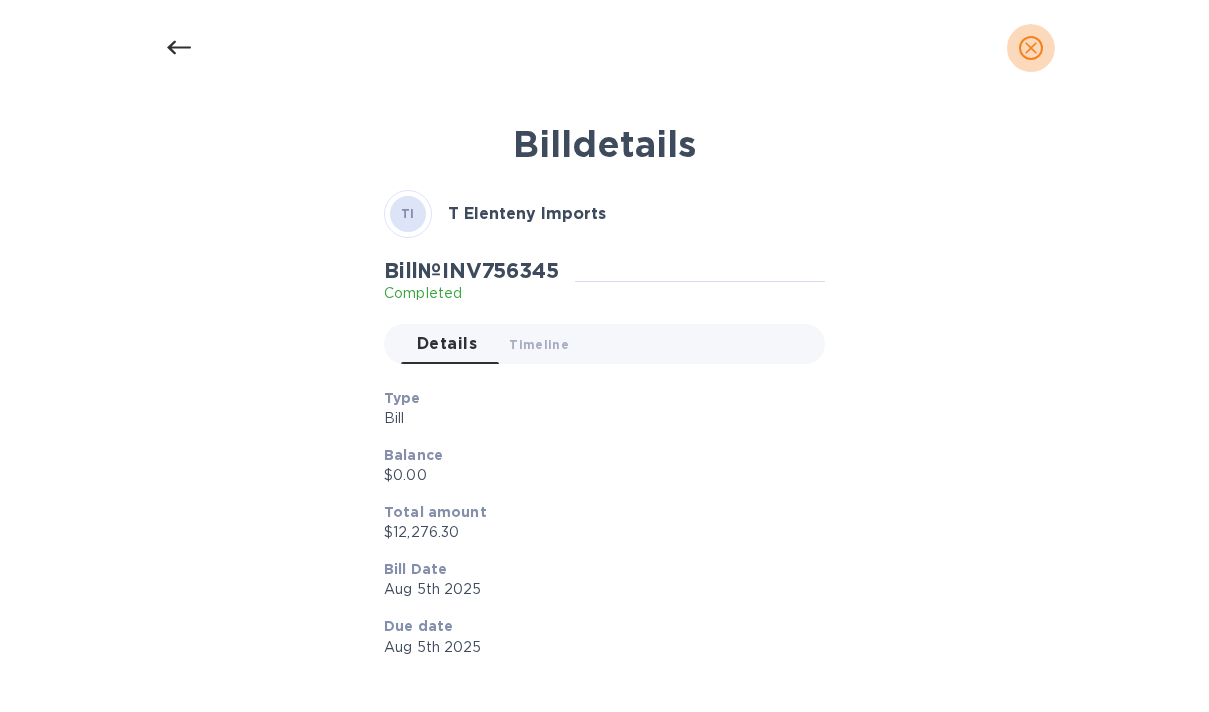 click 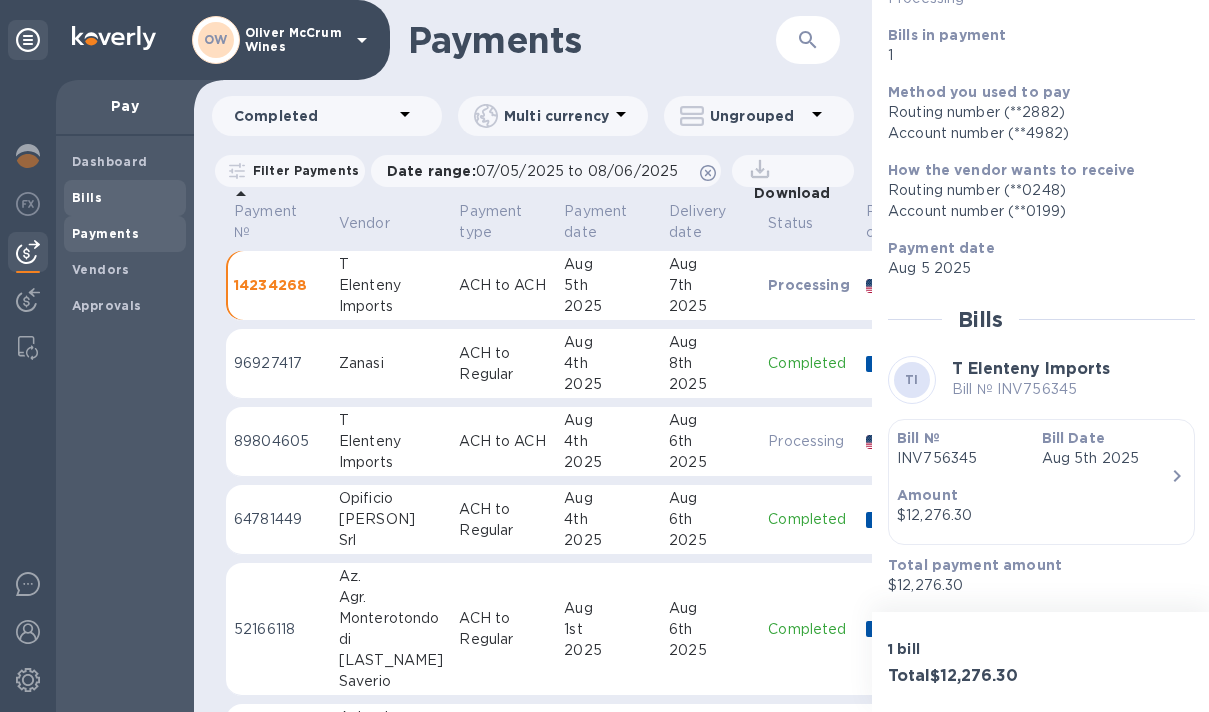 click on "Bills" at bounding box center [87, 197] 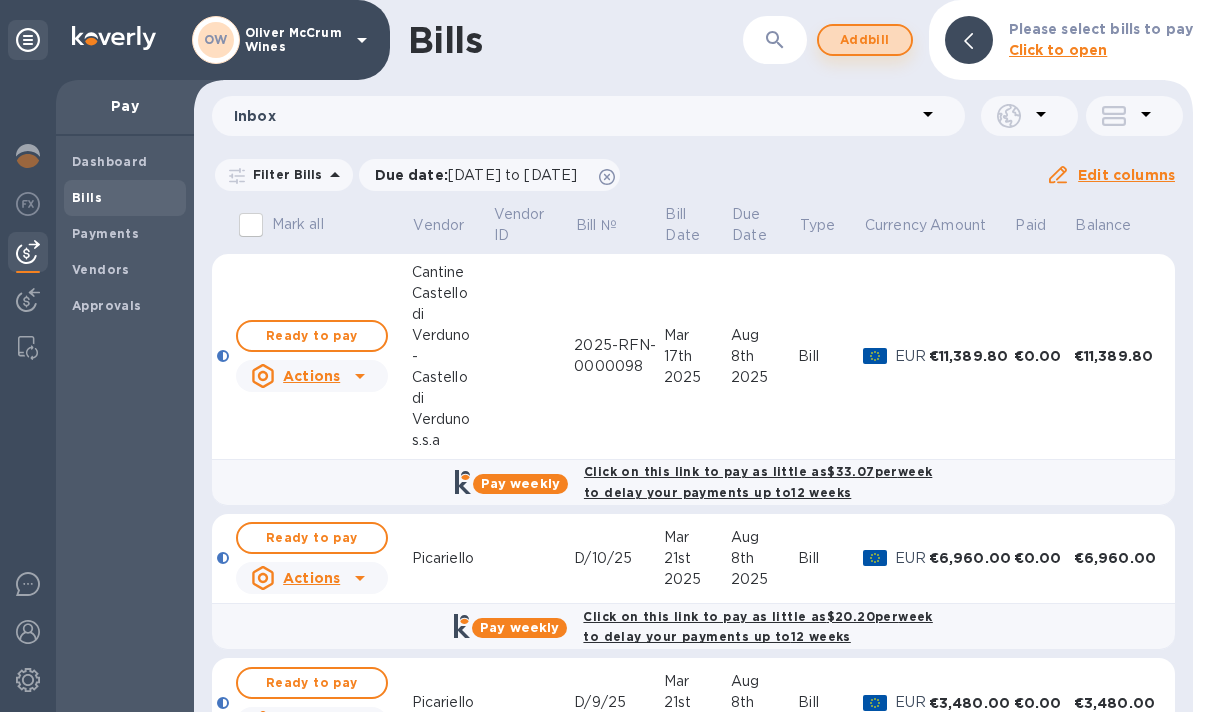 click on "Add   bill" at bounding box center (865, 40) 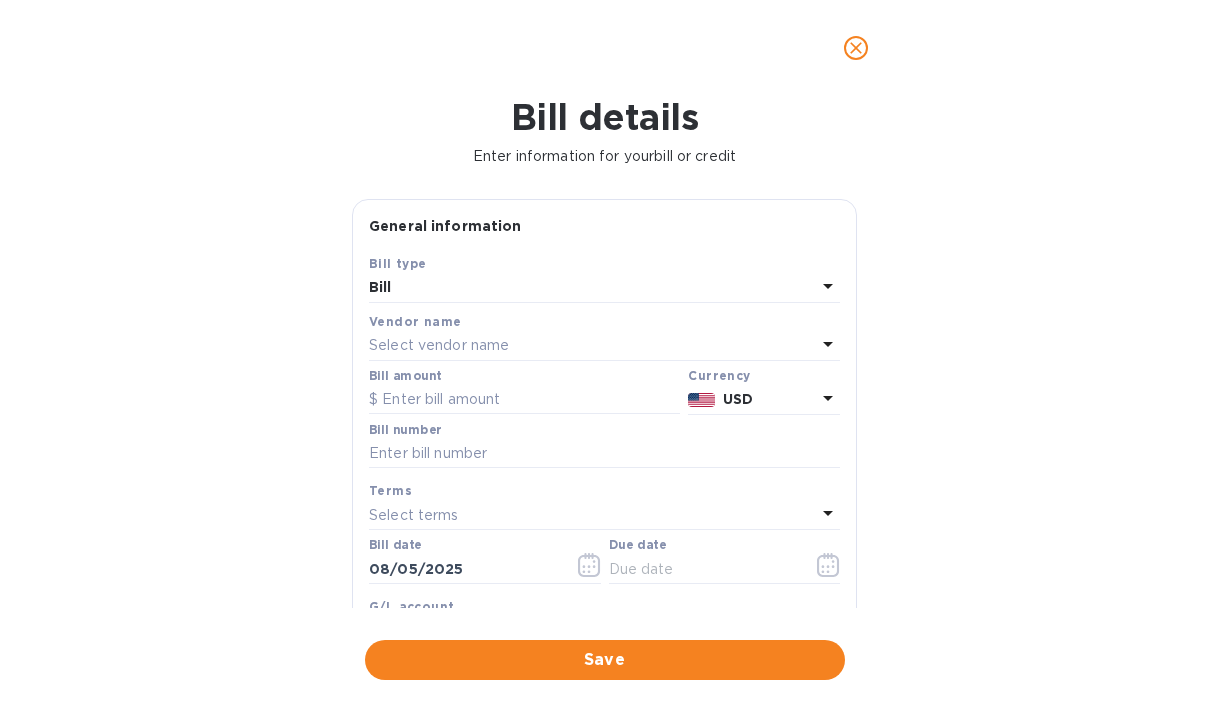 click on "Select vendor name" at bounding box center [439, 345] 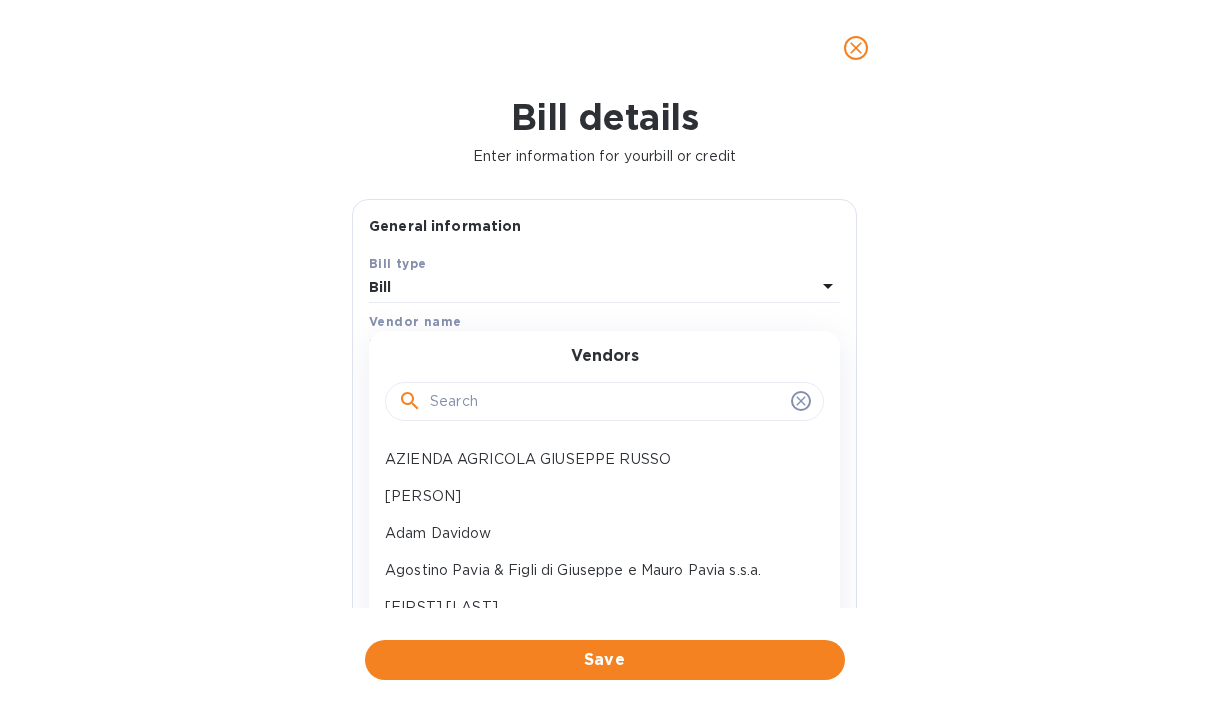 click at bounding box center [606, 402] 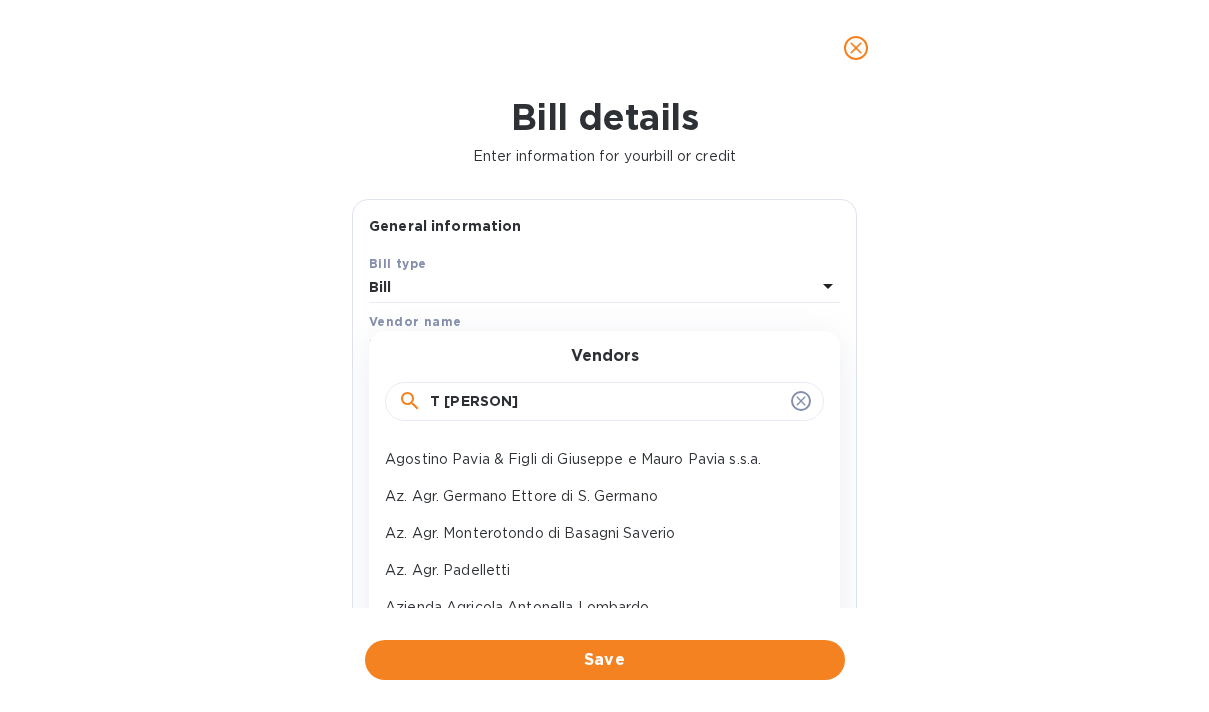 type on "T [PERSON]" 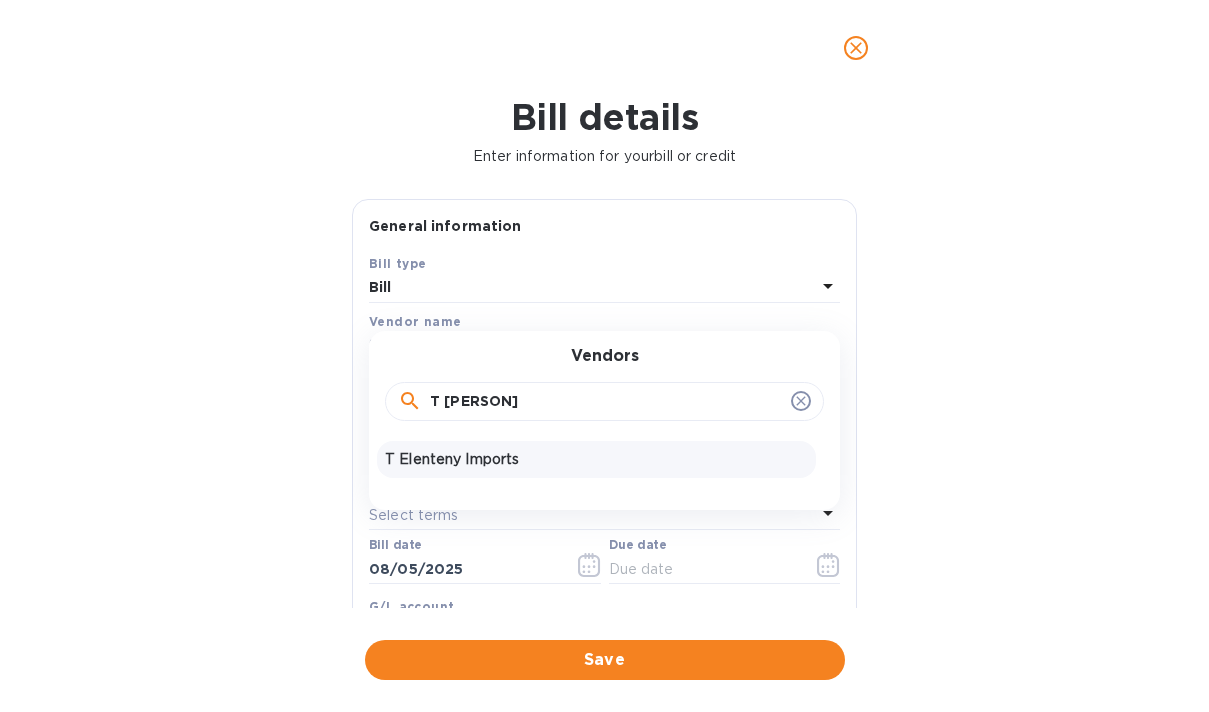 click on "T Elenteny Imports" at bounding box center (596, 459) 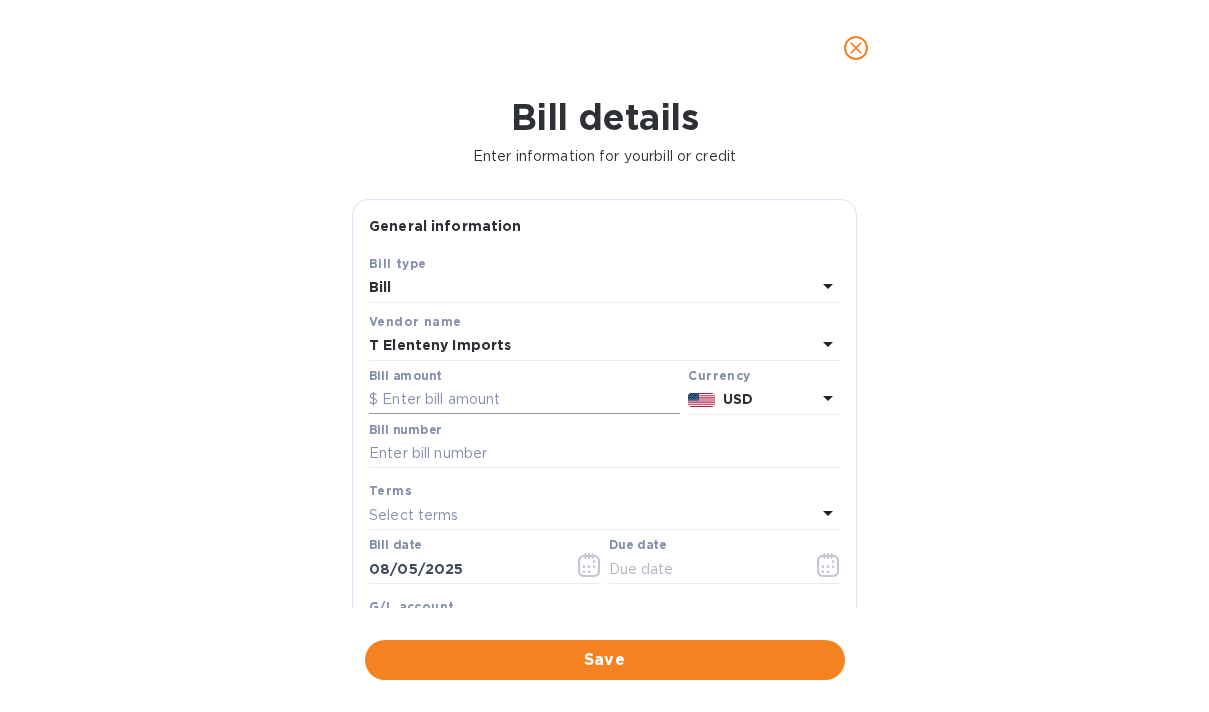 click at bounding box center [524, 400] 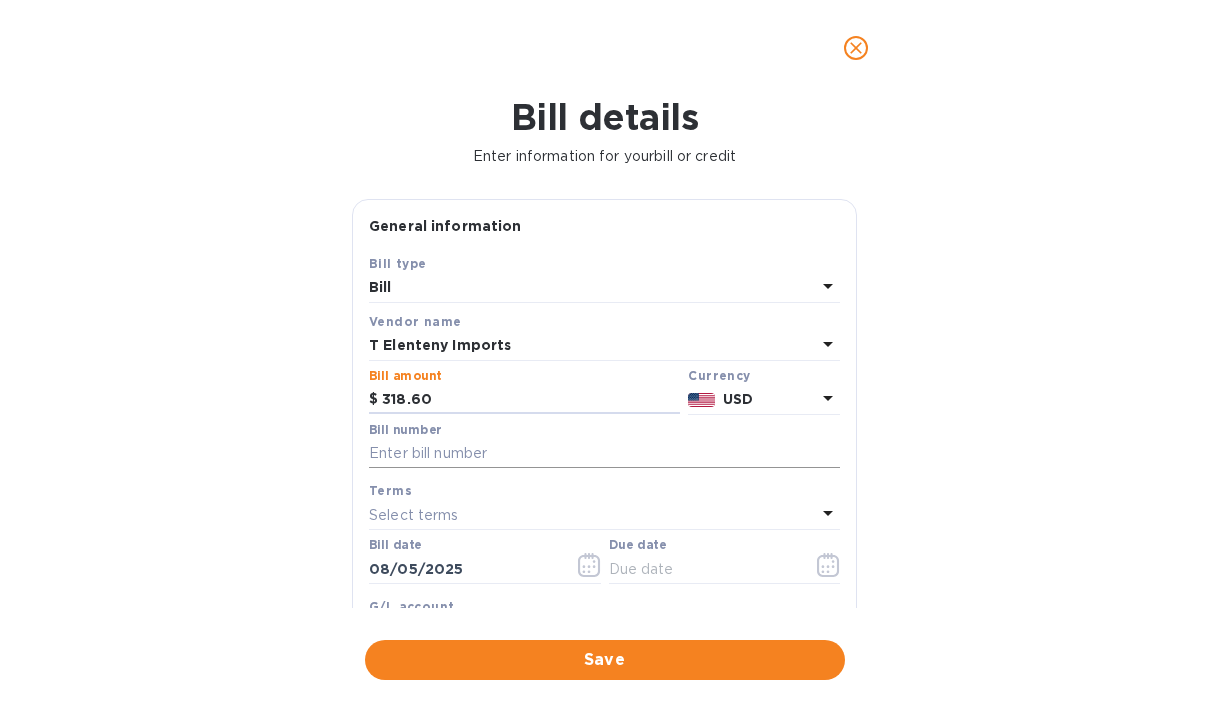 type on "318.60" 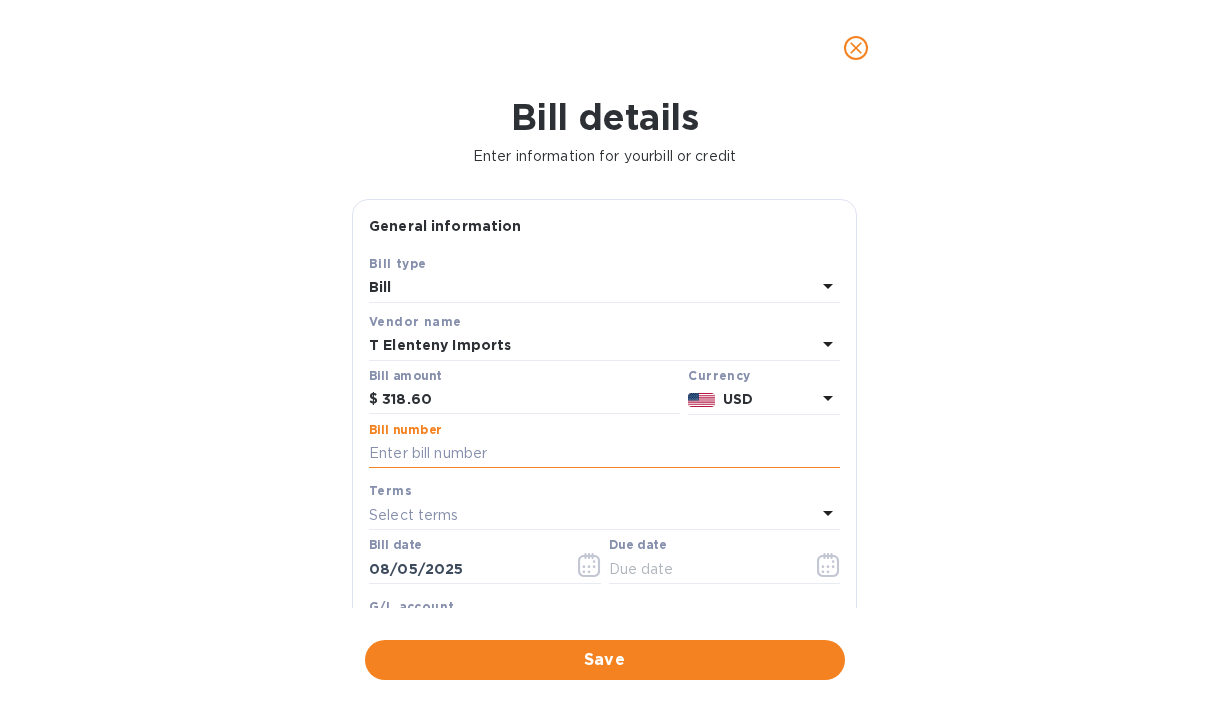 paste on "54353NY" 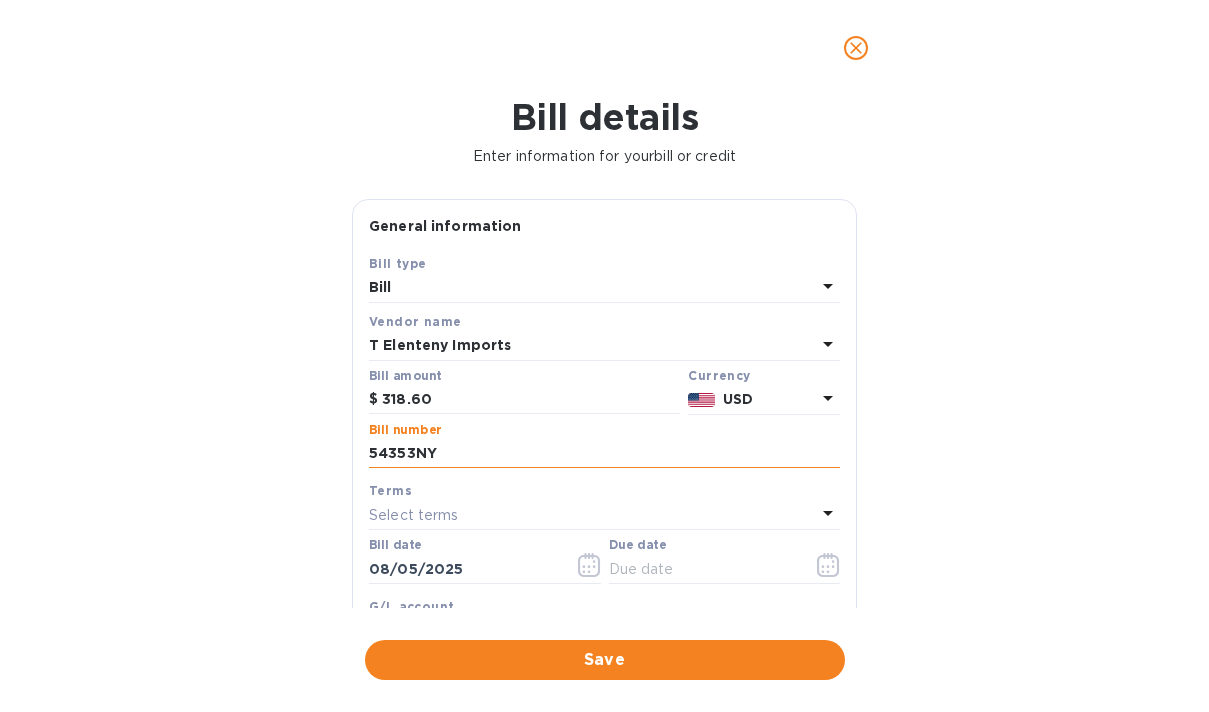 click on "54353NY" at bounding box center [604, 454] 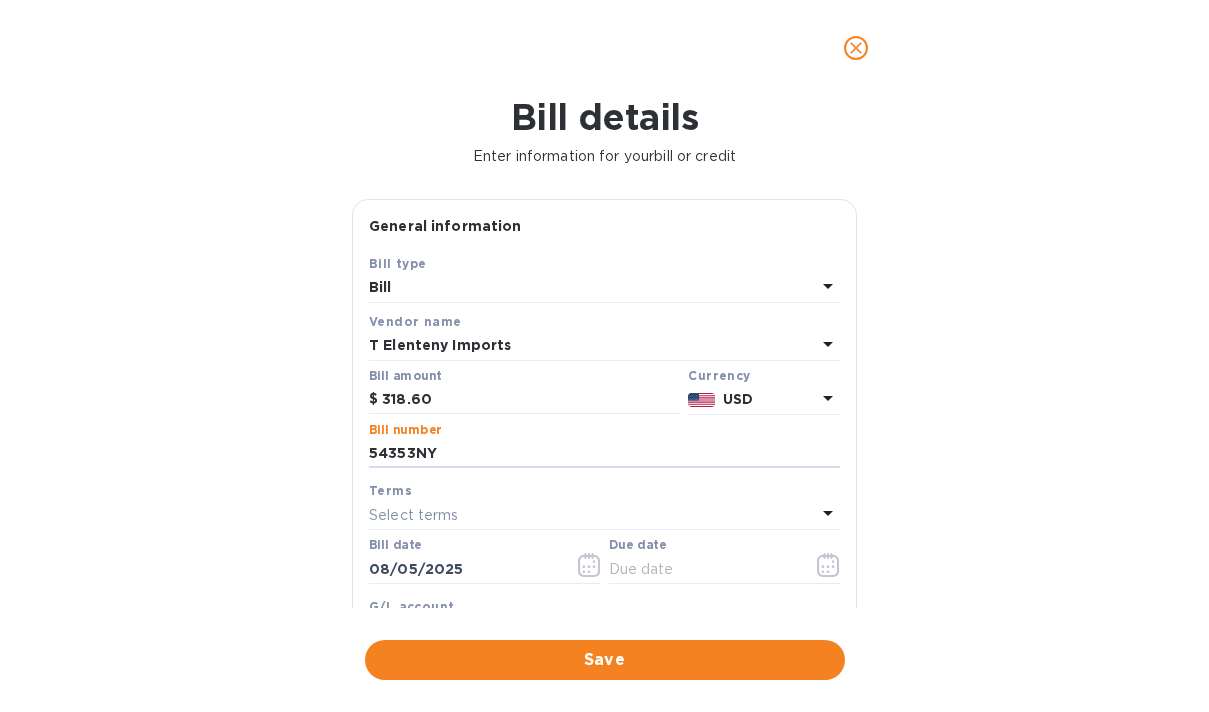 drag, startPoint x: 460, startPoint y: 453, endPoint x: 331, endPoint y: 449, distance: 129.062 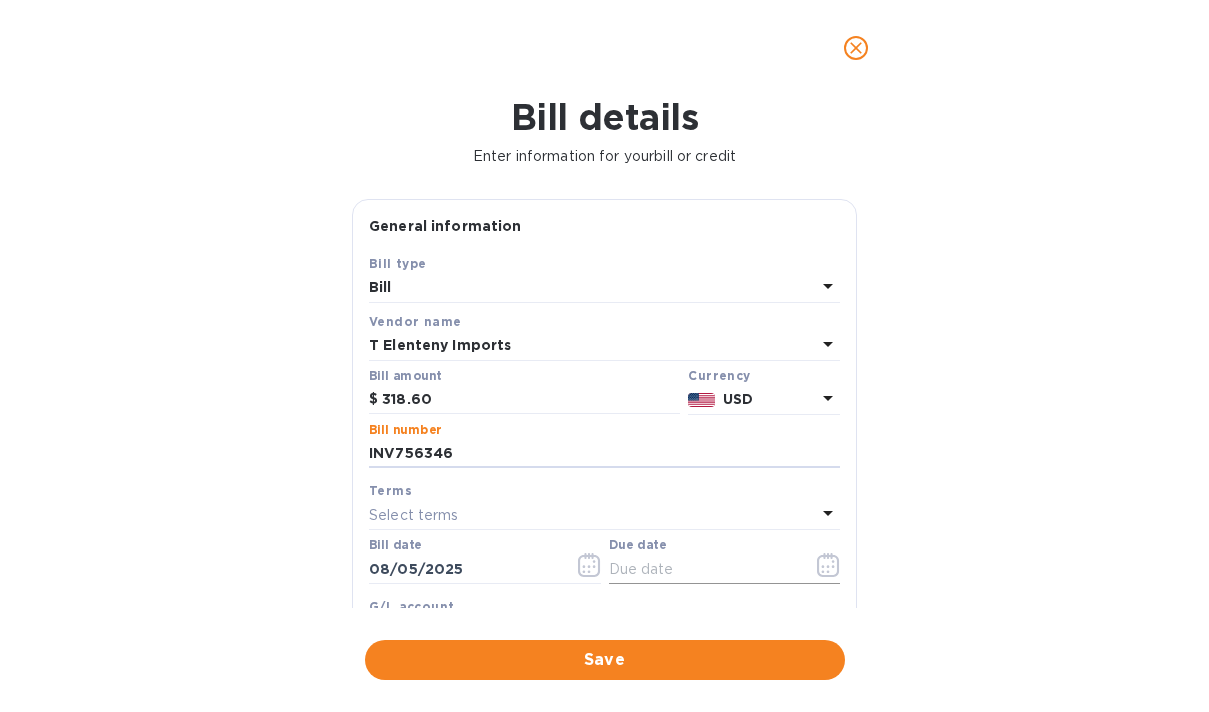 type on "INV756346" 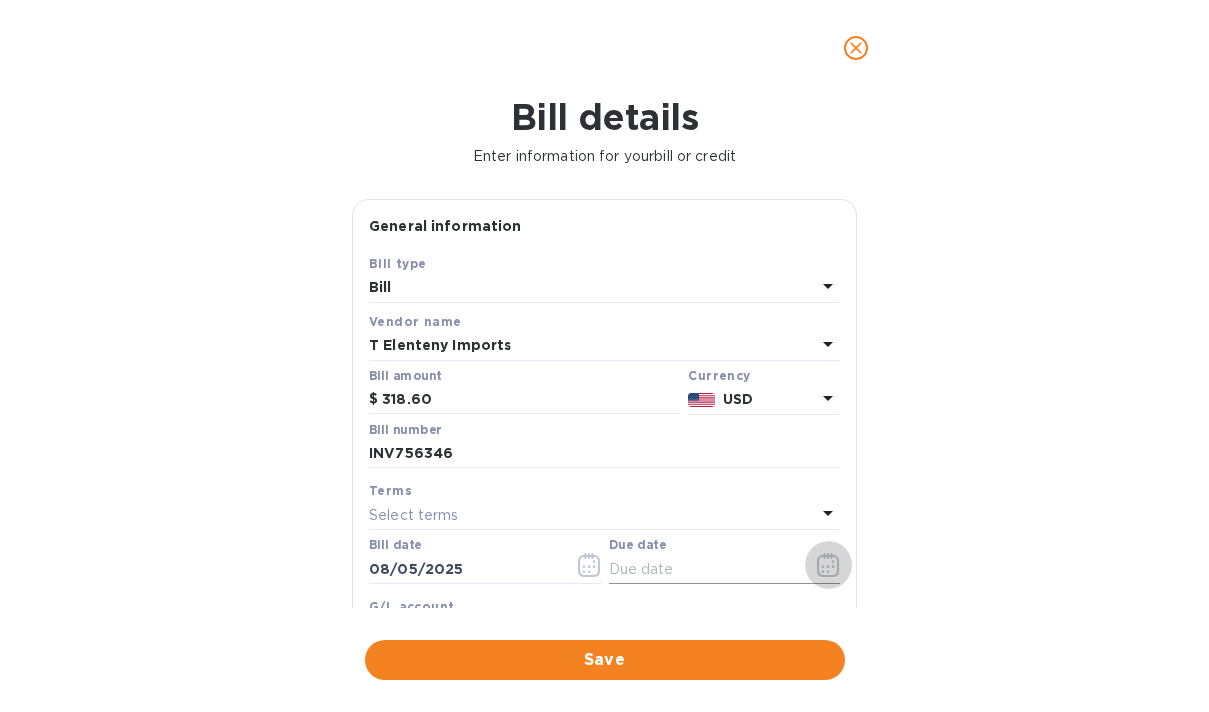 click 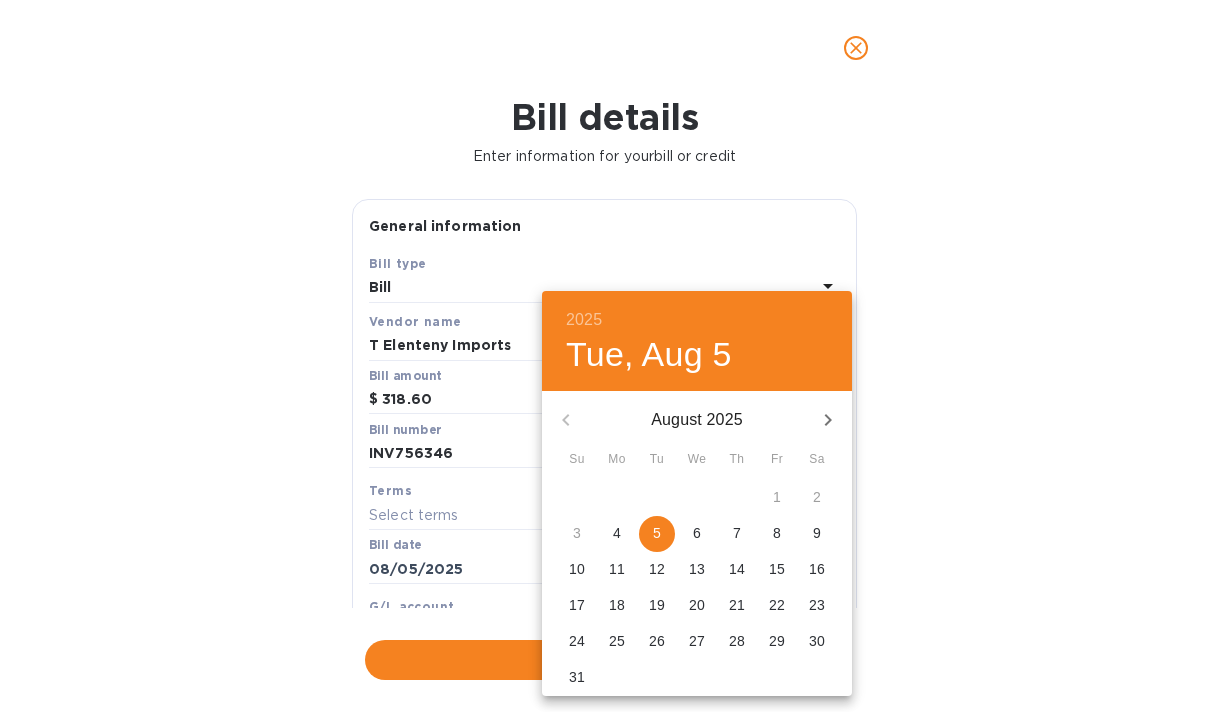 click on "5" at bounding box center [657, 533] 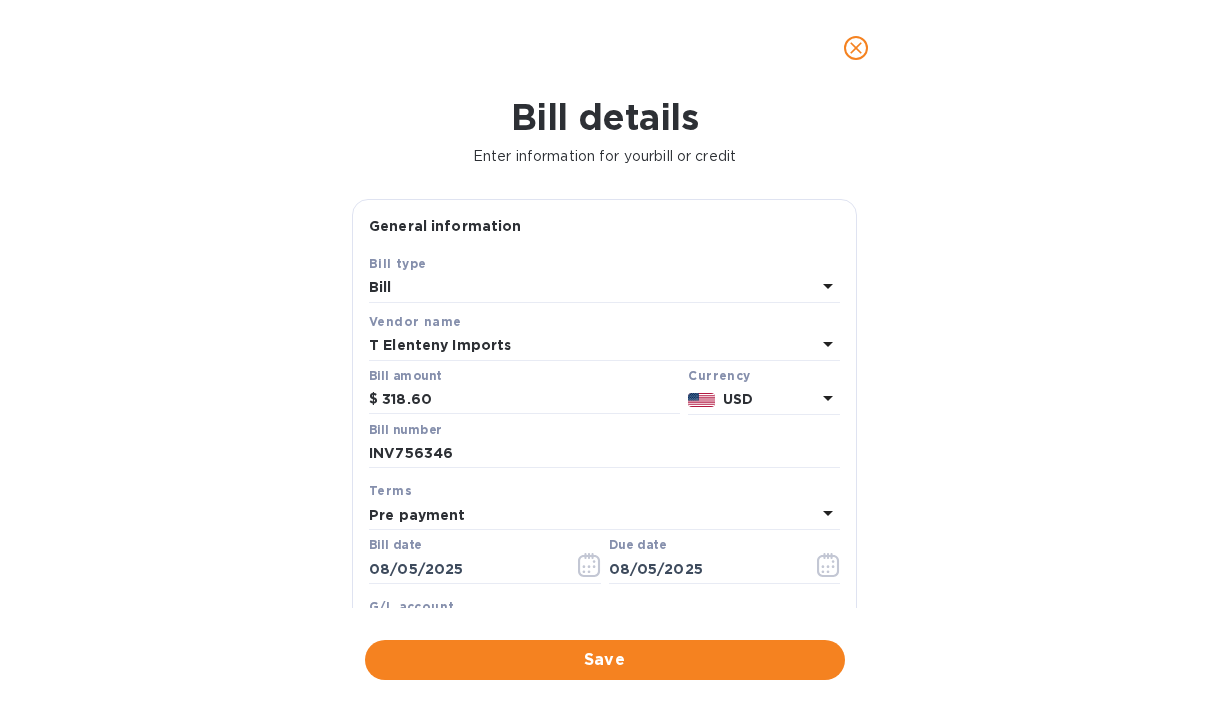 type on "08/05/2025" 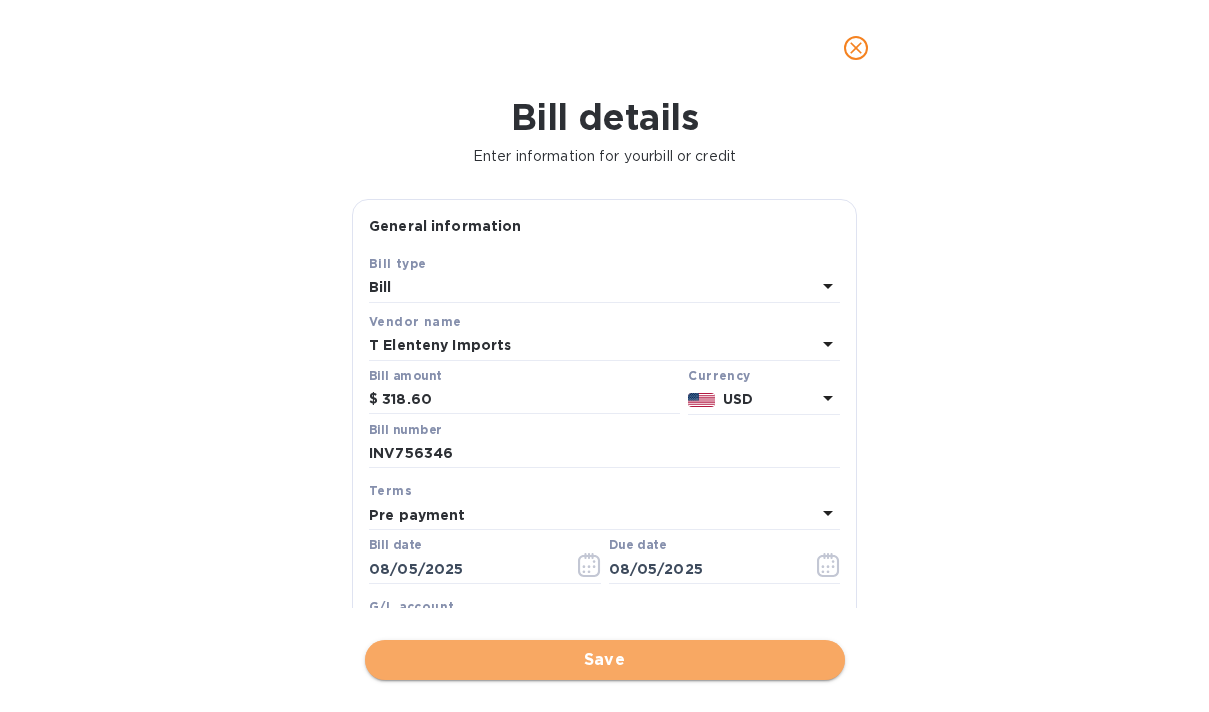click on "Save" at bounding box center [605, 660] 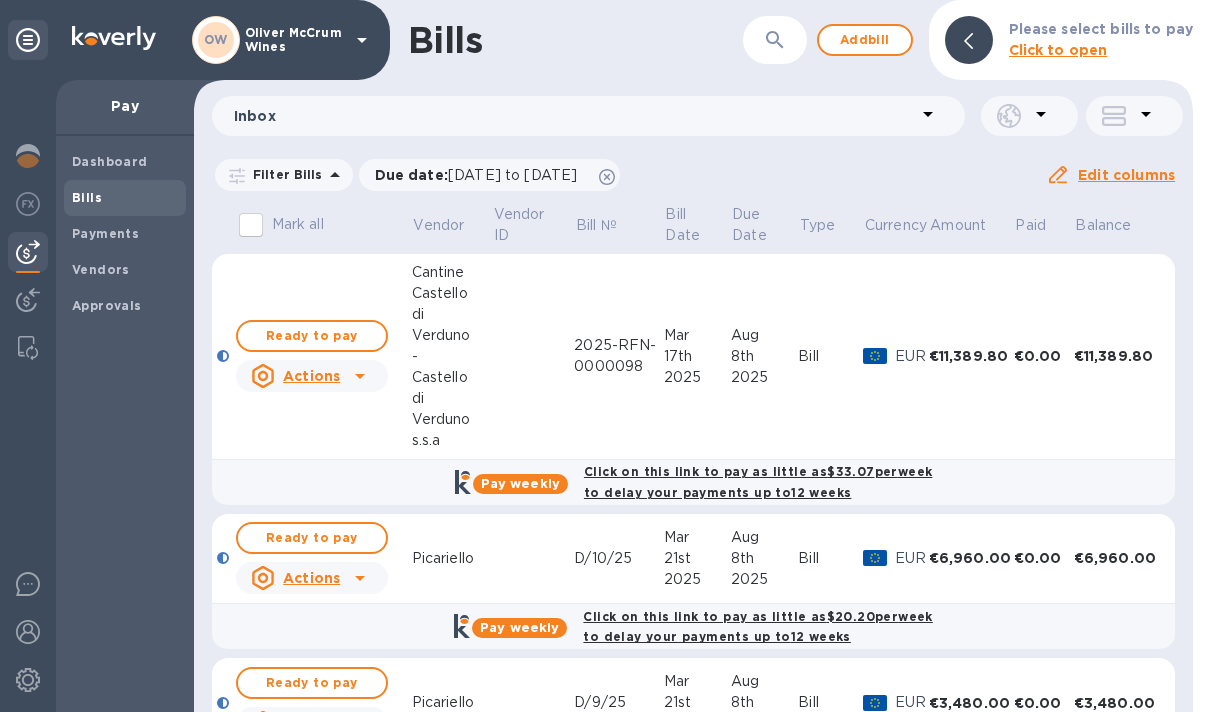 scroll, scrollTop: 0, scrollLeft: 0, axis: both 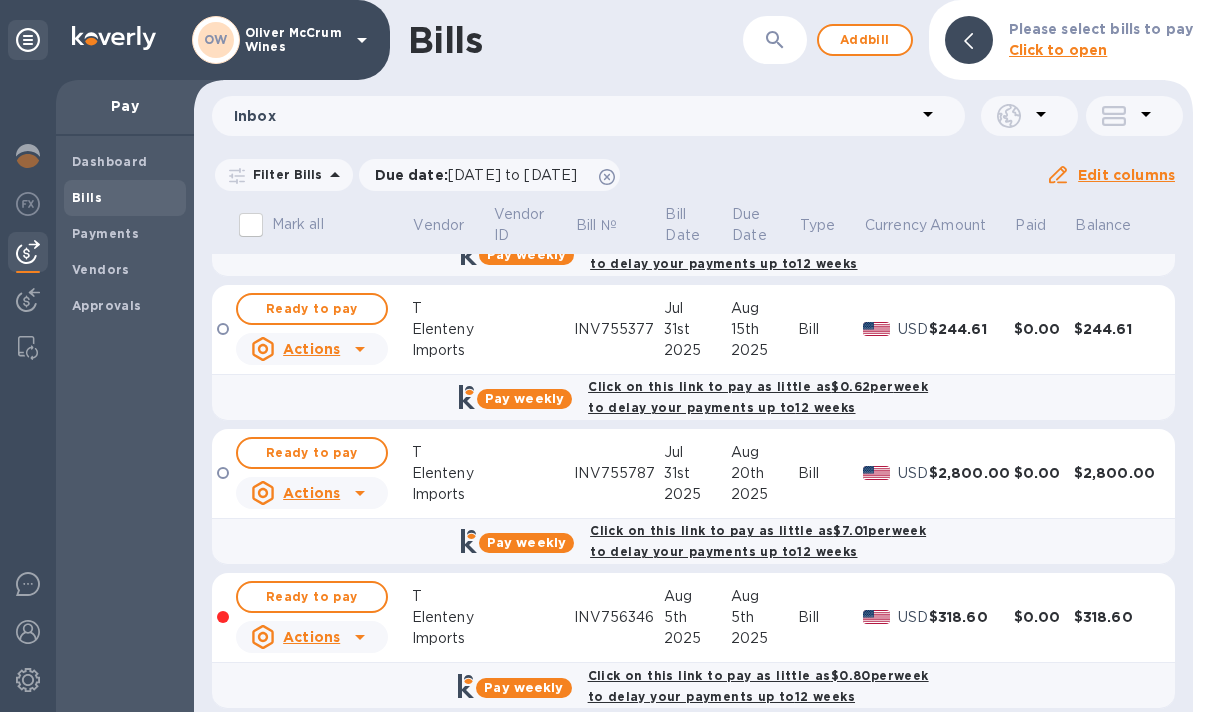 click at bounding box center [533, 618] 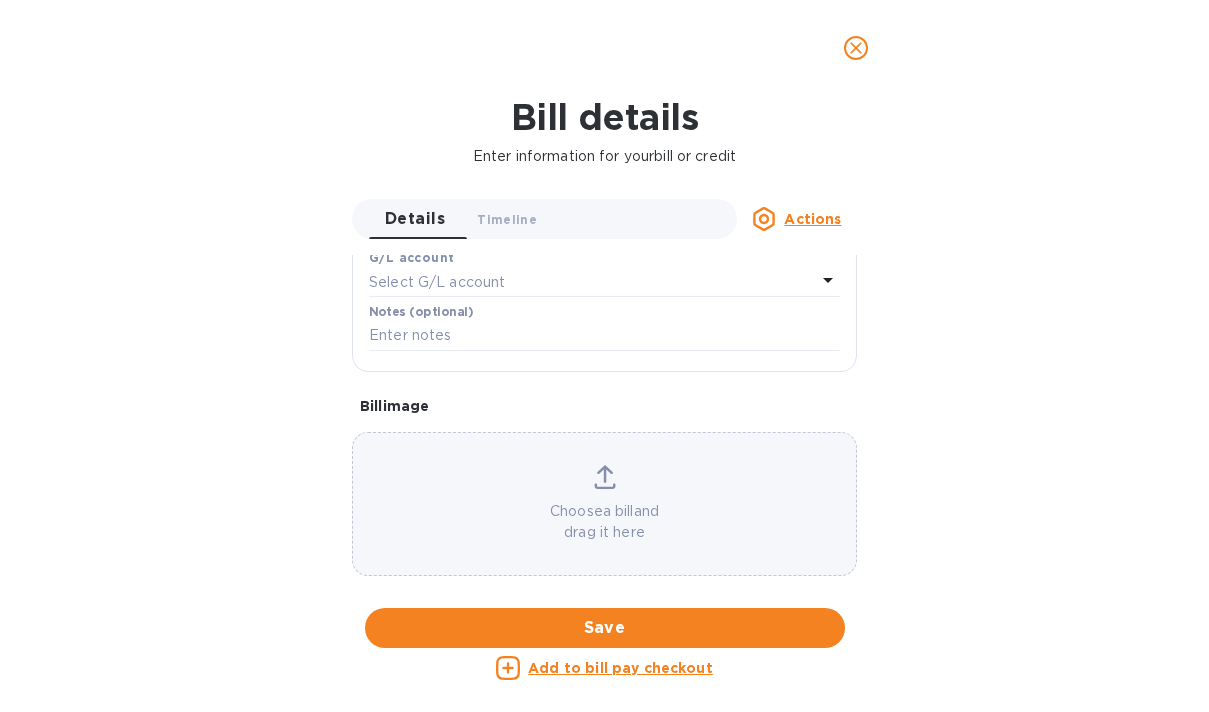 scroll, scrollTop: 499, scrollLeft: 0, axis: vertical 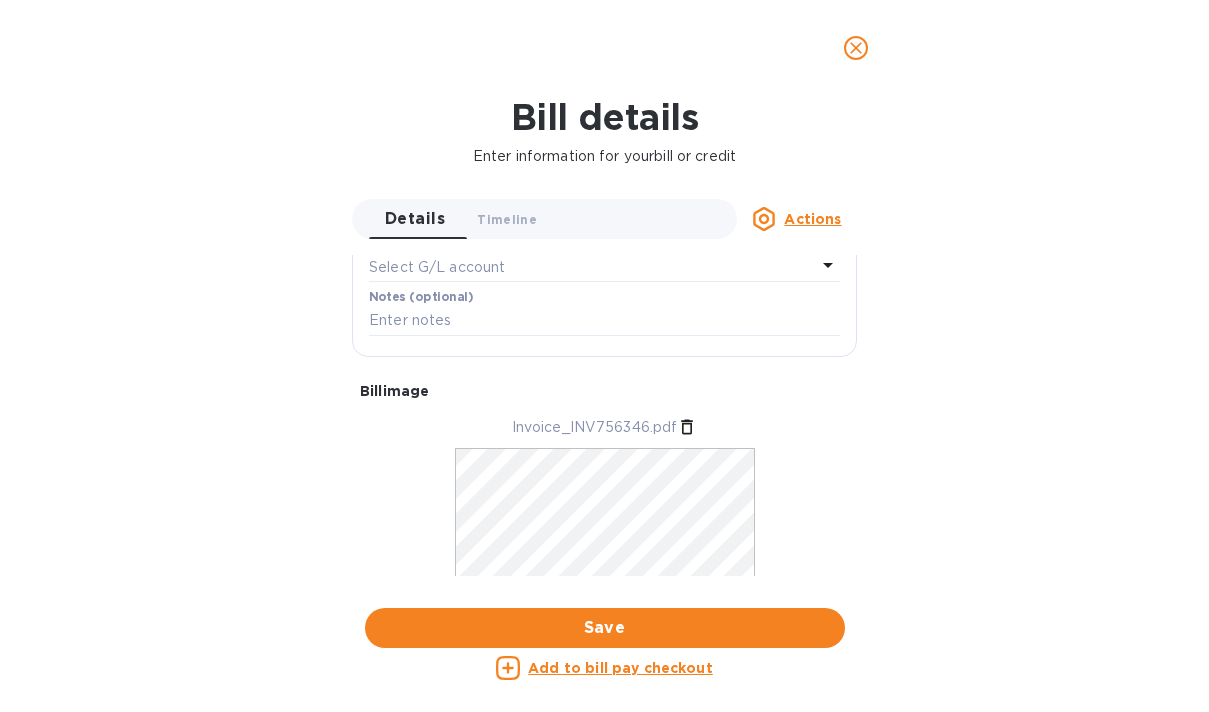 click on "Add to bill pay checkout" at bounding box center [620, 668] 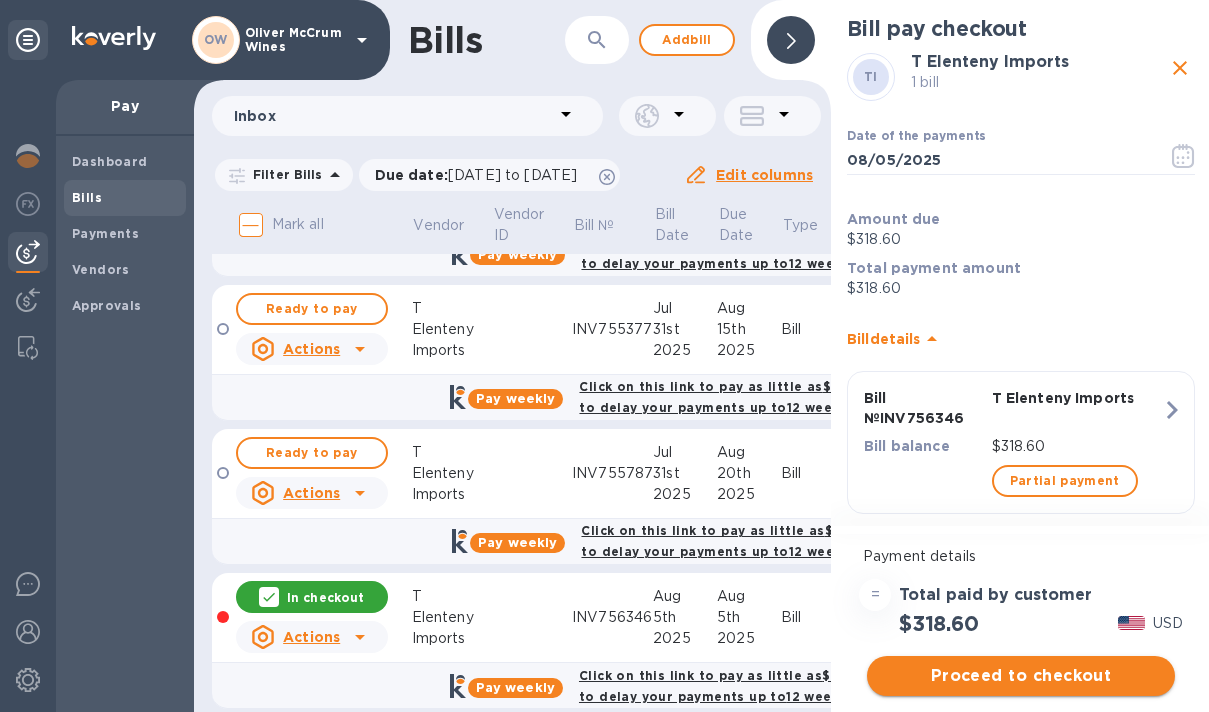click on "Proceed to checkout" at bounding box center [1021, 676] 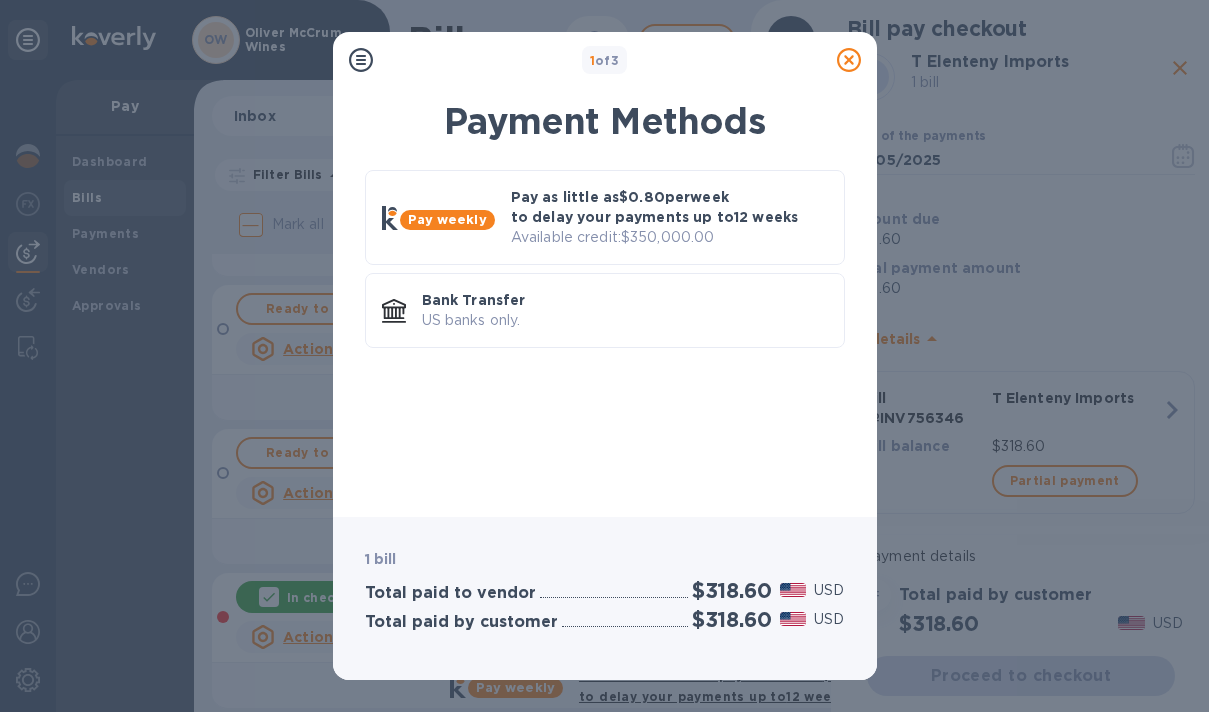 scroll, scrollTop: 0, scrollLeft: 0, axis: both 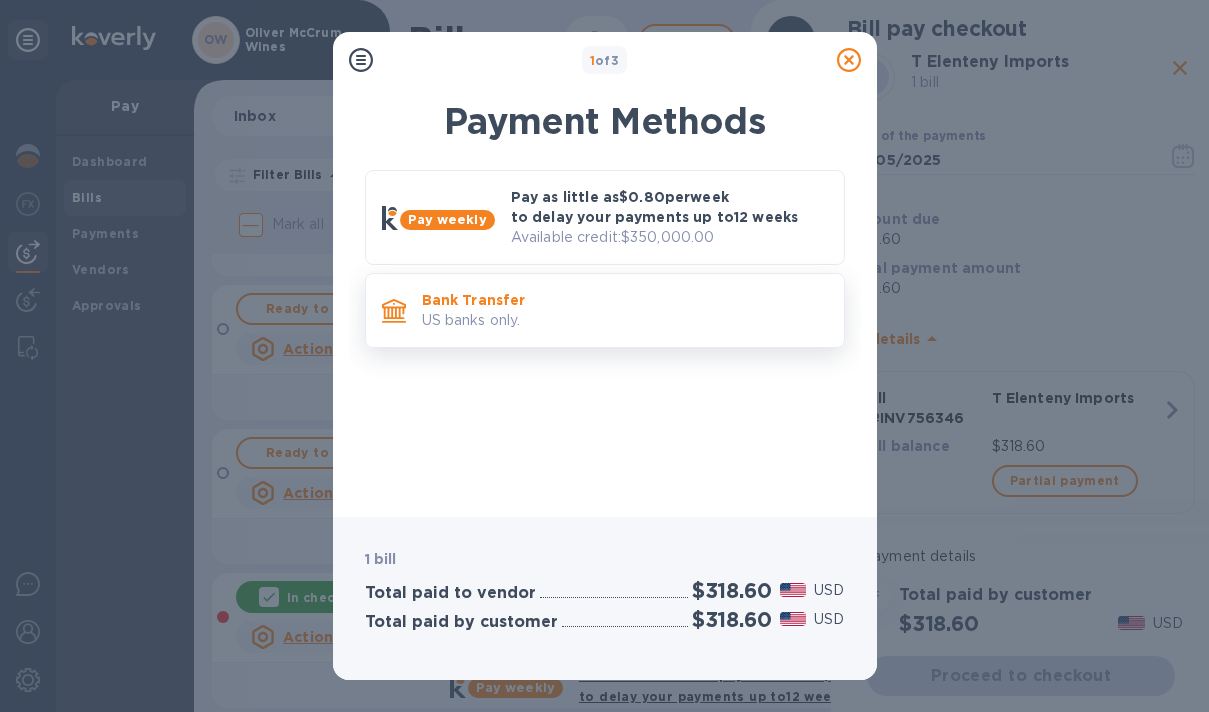 click on "Bank Transfer" at bounding box center (625, 300) 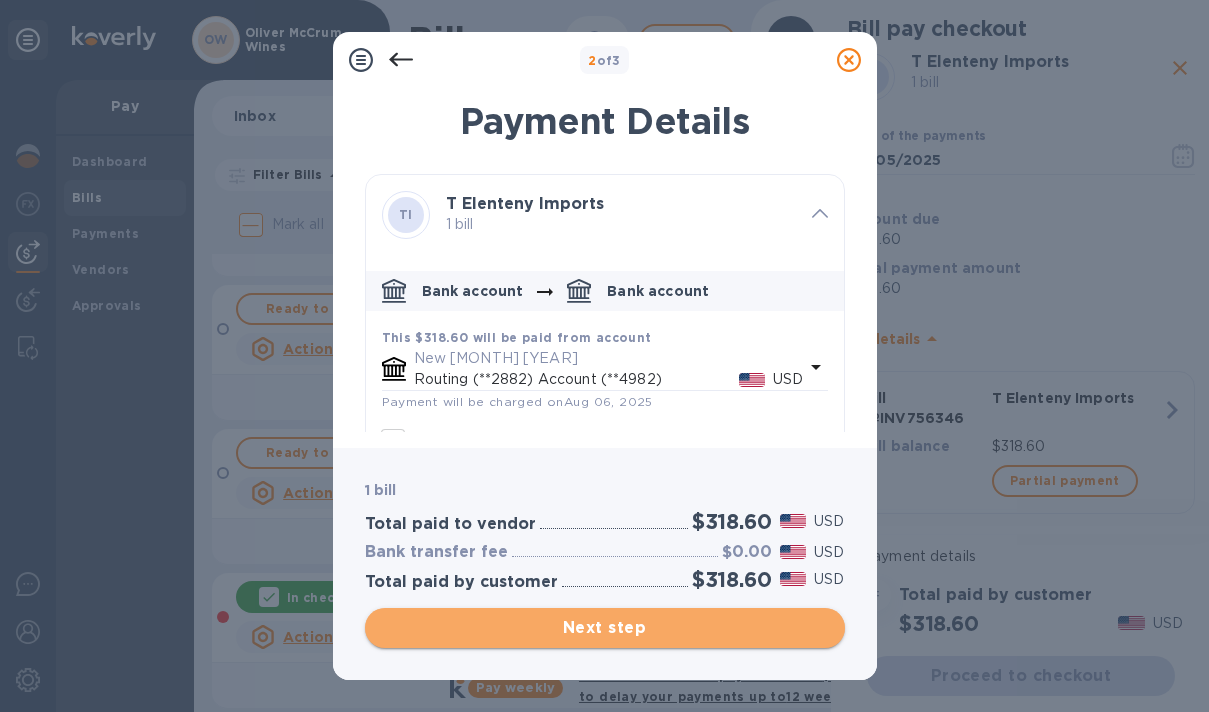 click on "Next step" at bounding box center [605, 628] 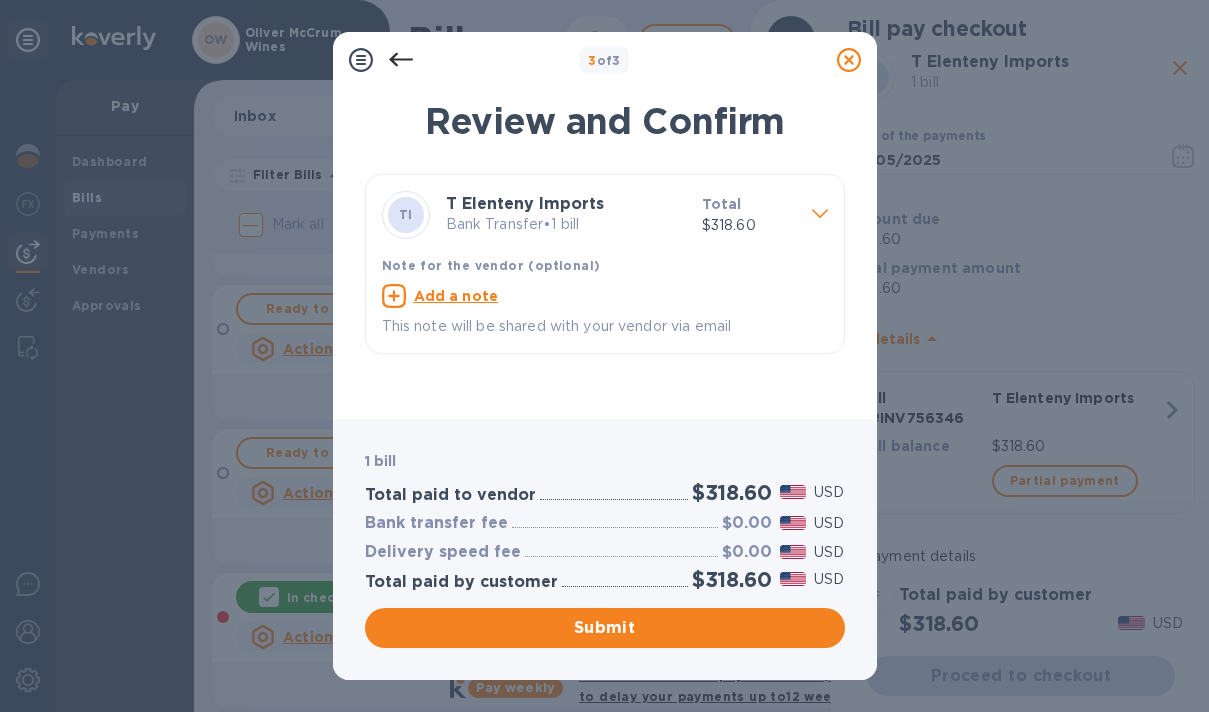 click on "Add a note" at bounding box center (456, 296) 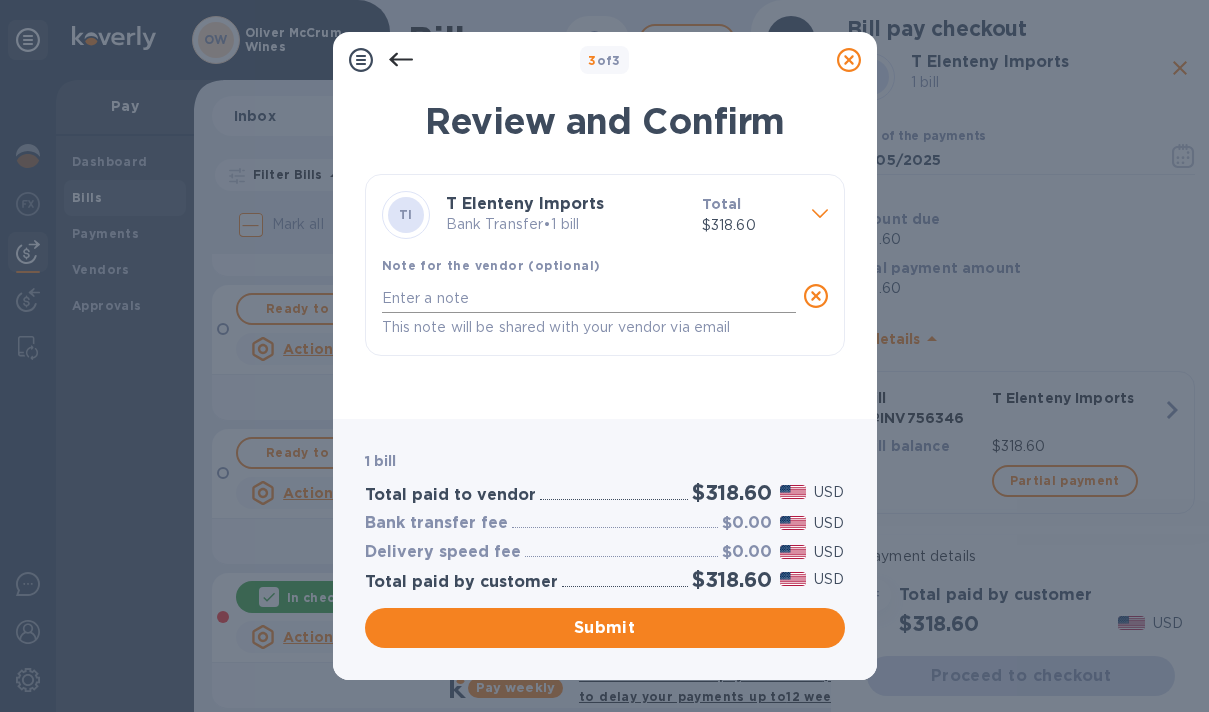 click at bounding box center [589, 298] 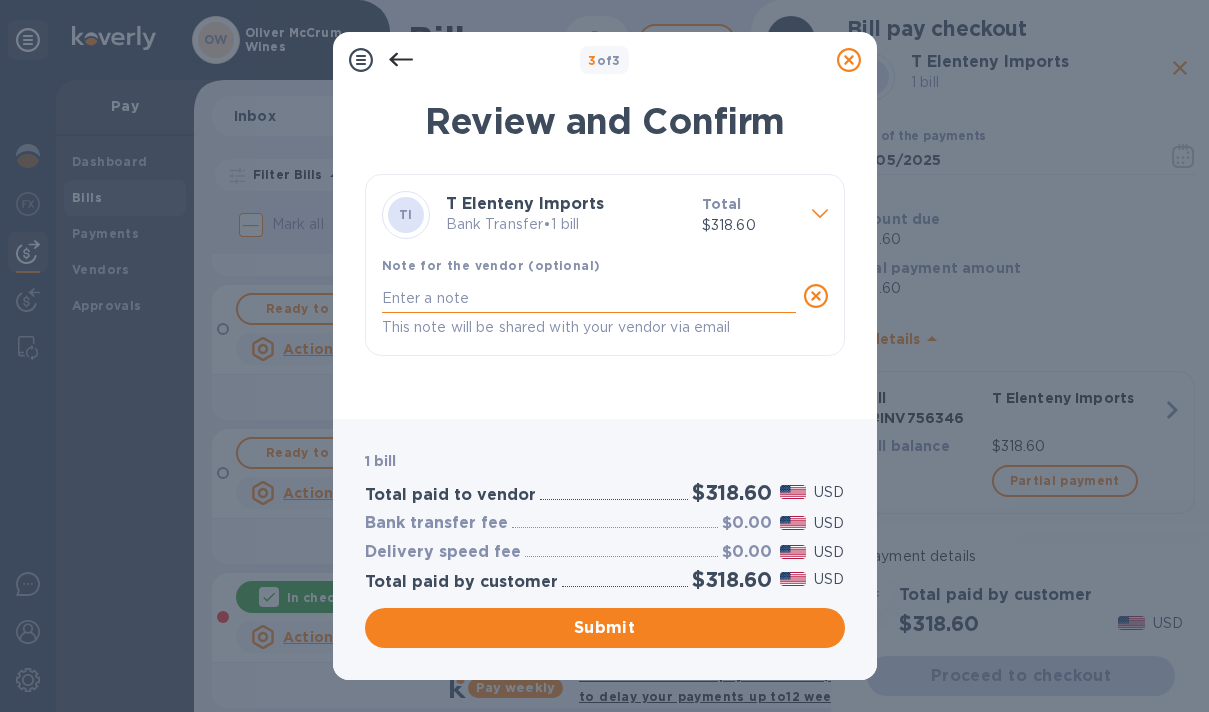 paste on "INV756346" 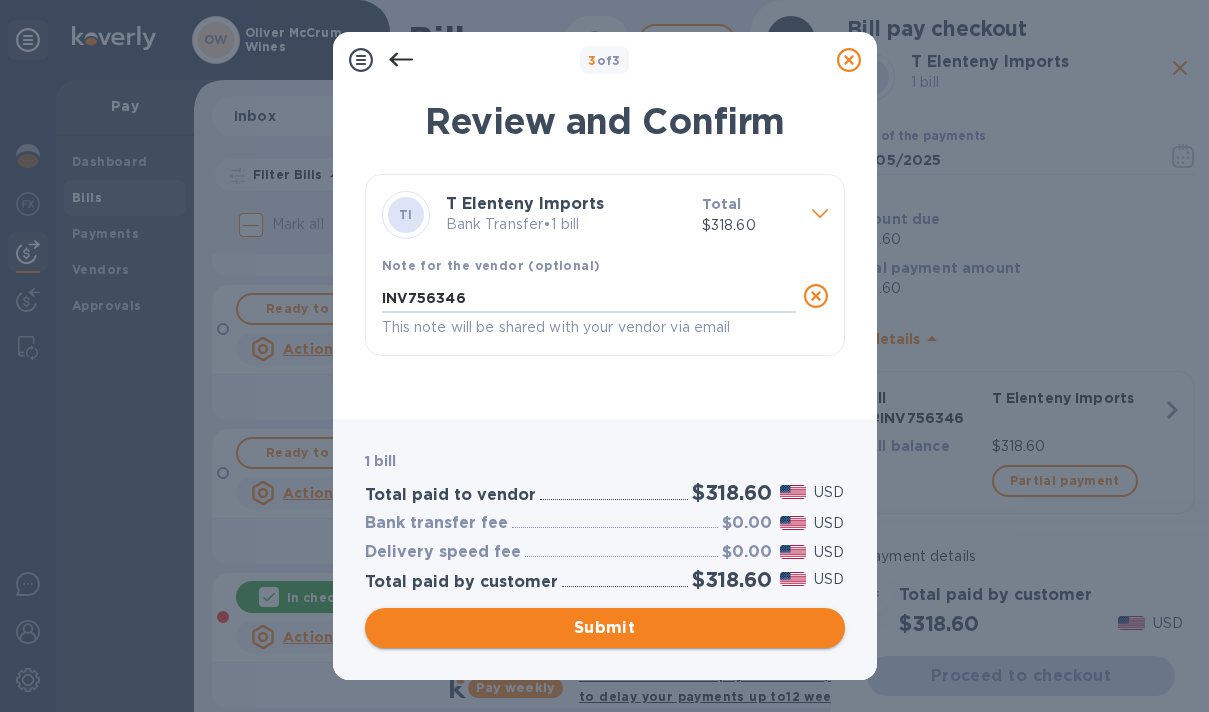 click on "Submit" at bounding box center [605, 628] 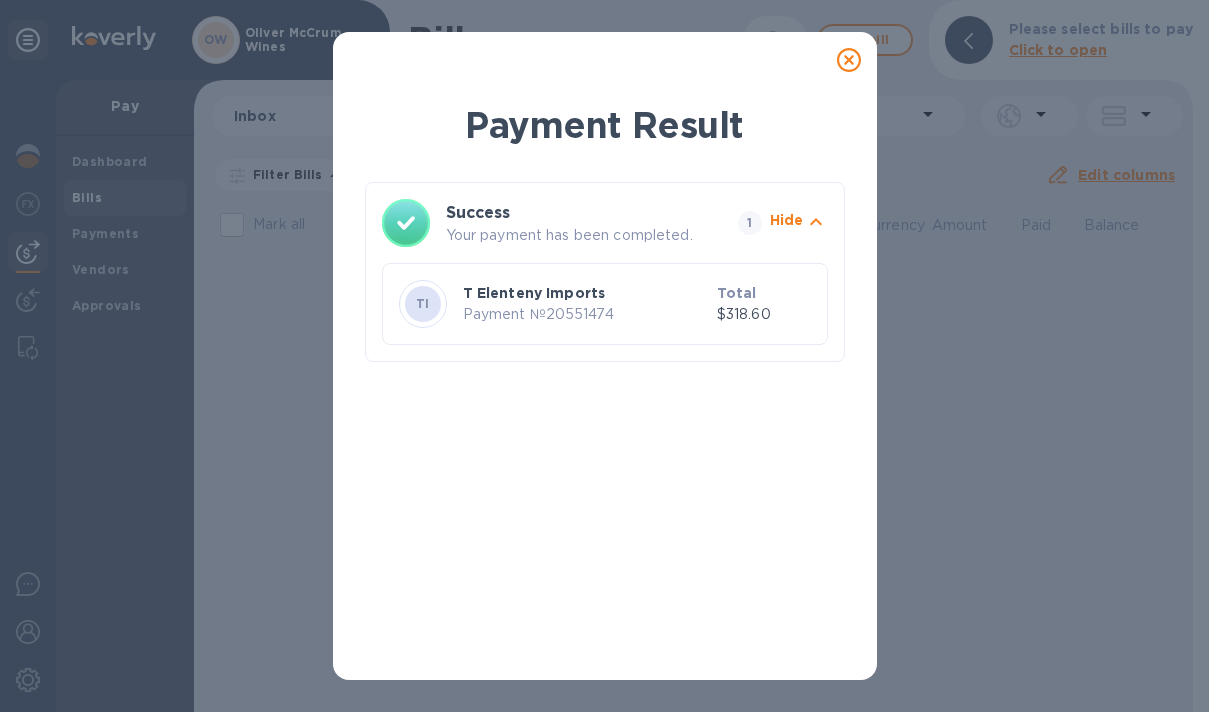 scroll, scrollTop: 0, scrollLeft: 0, axis: both 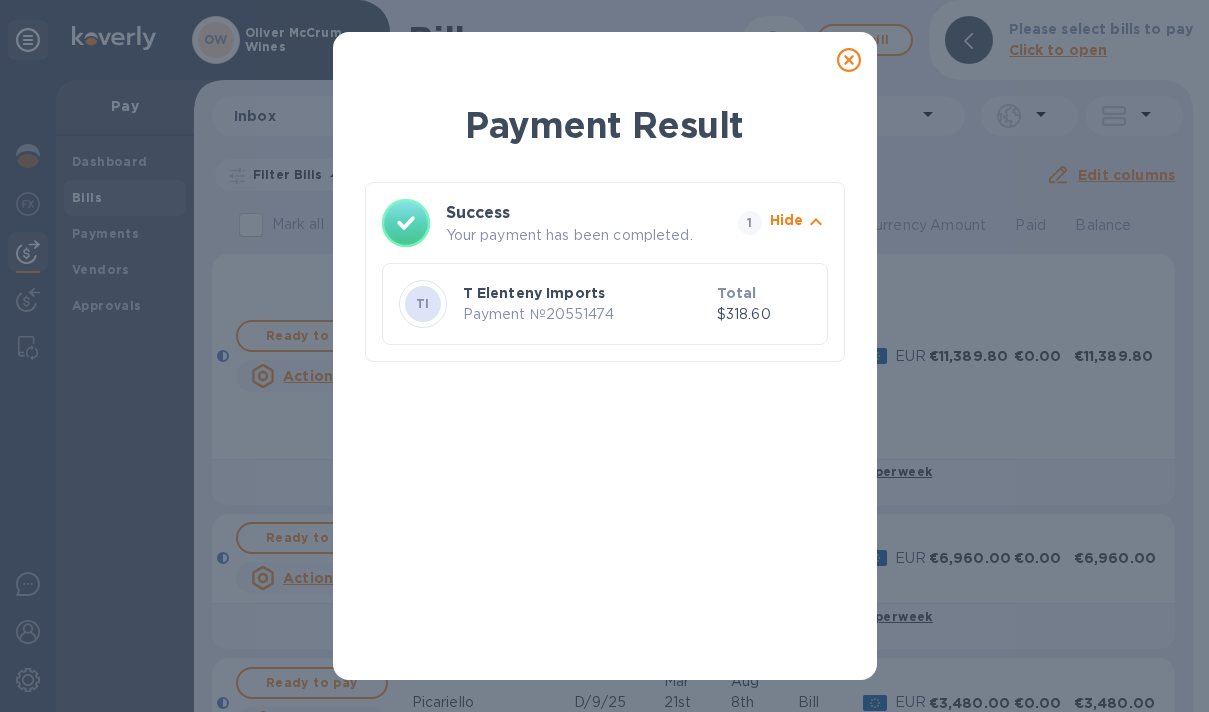 click 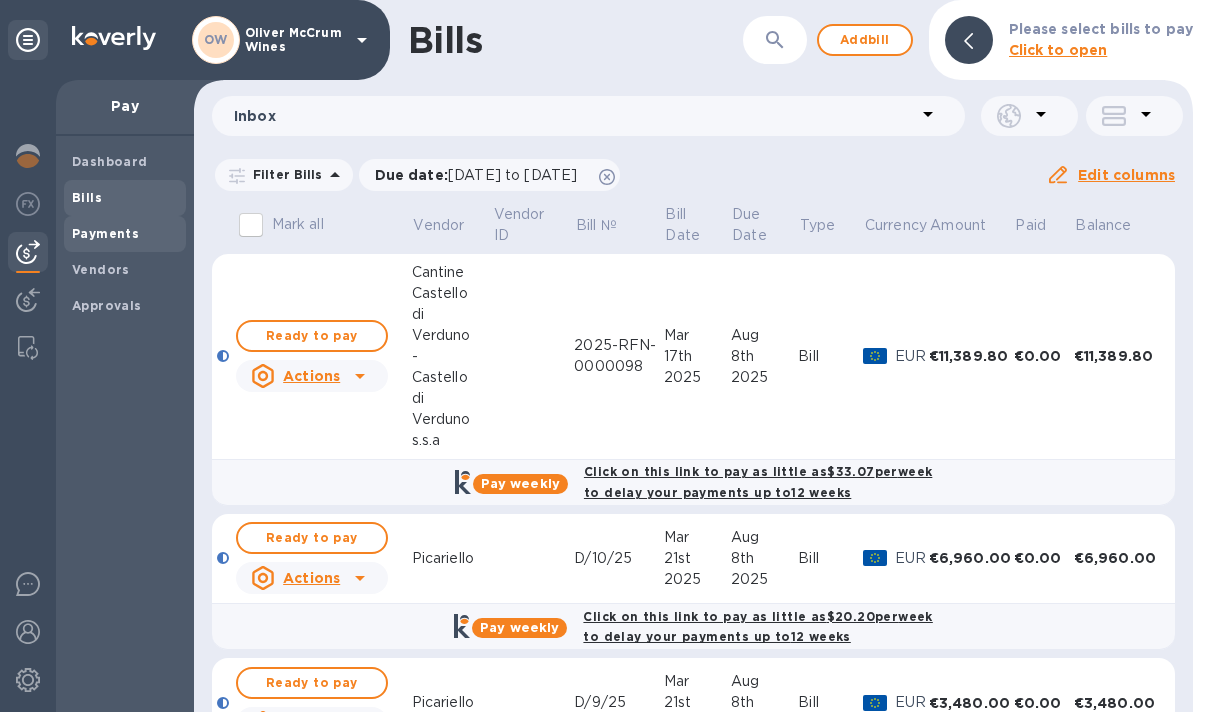 click on "Payments" at bounding box center [105, 233] 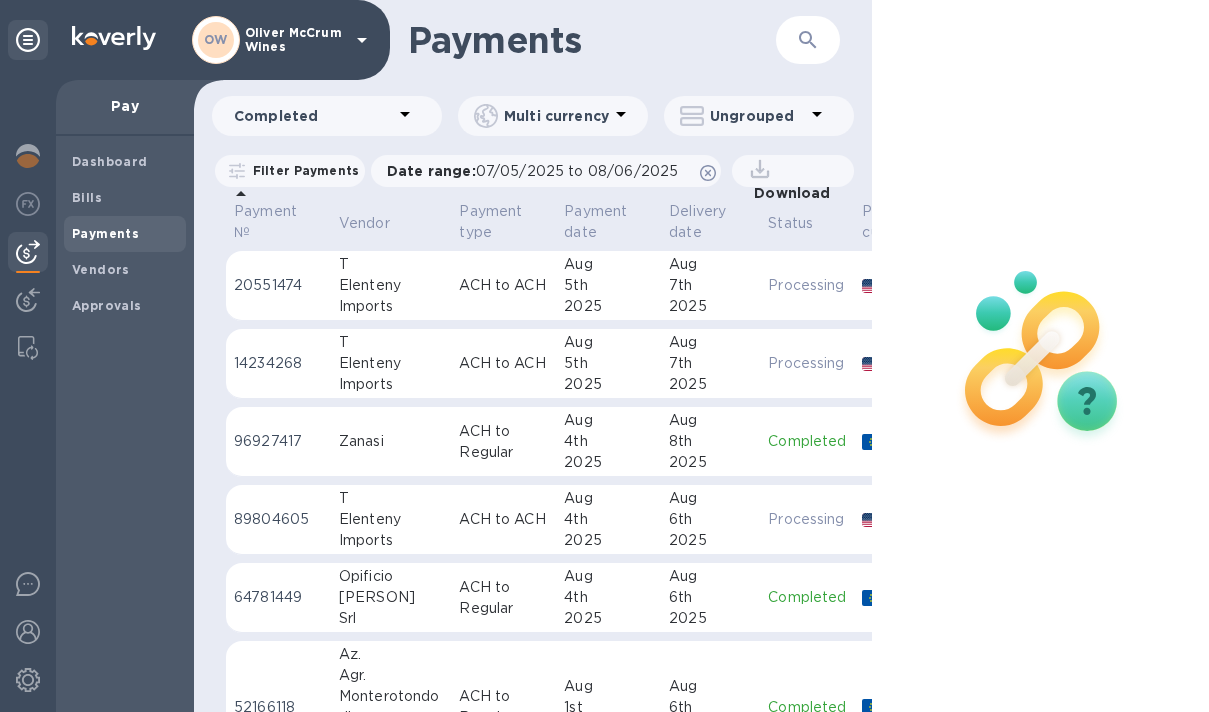 click on "ACH to ACH" at bounding box center (503, 286) 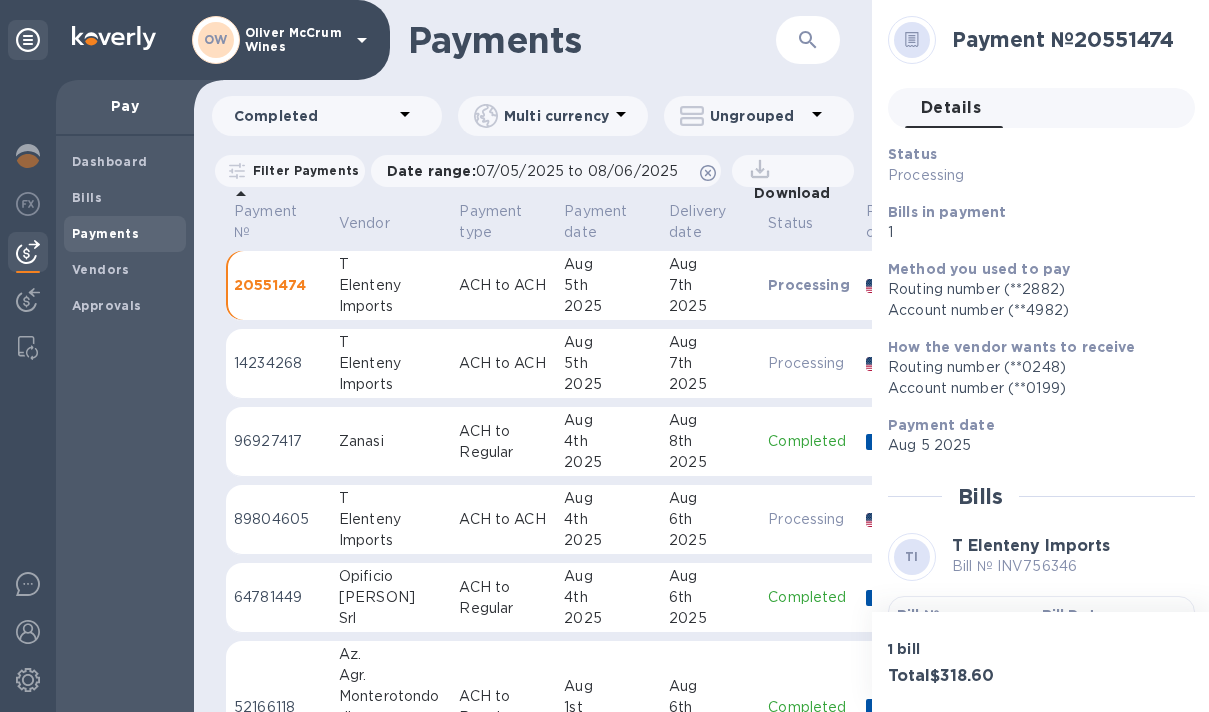 click 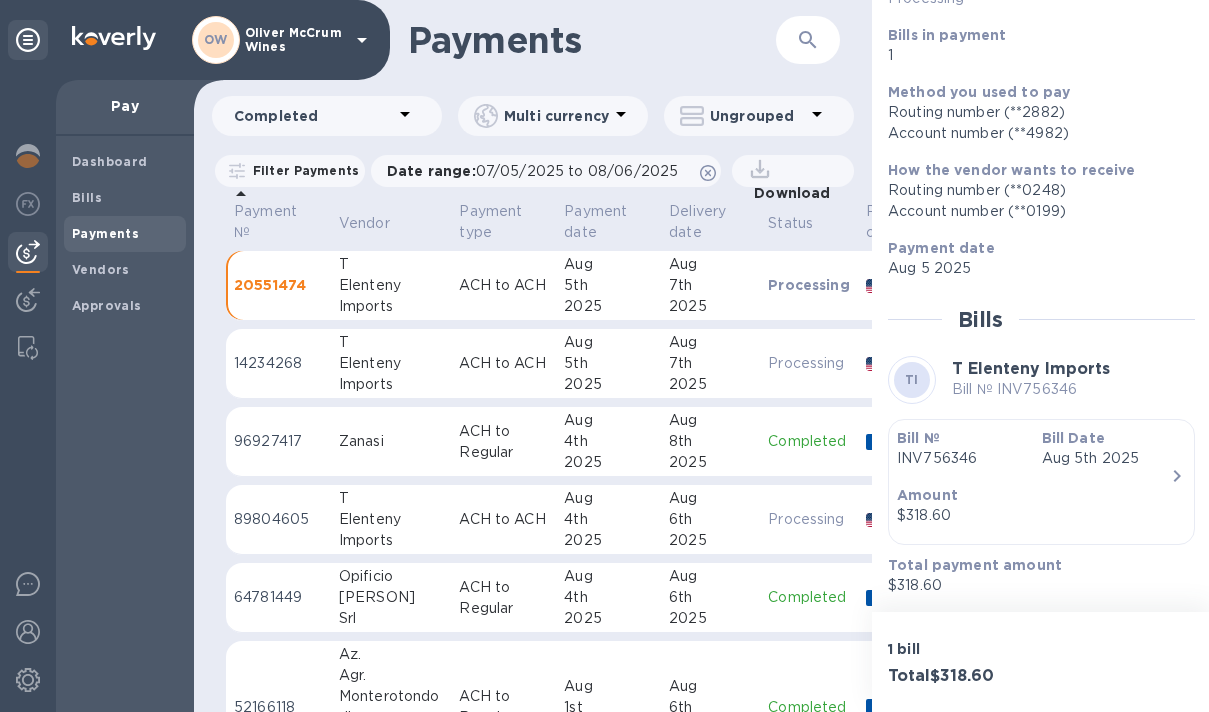 scroll, scrollTop: 179, scrollLeft: 0, axis: vertical 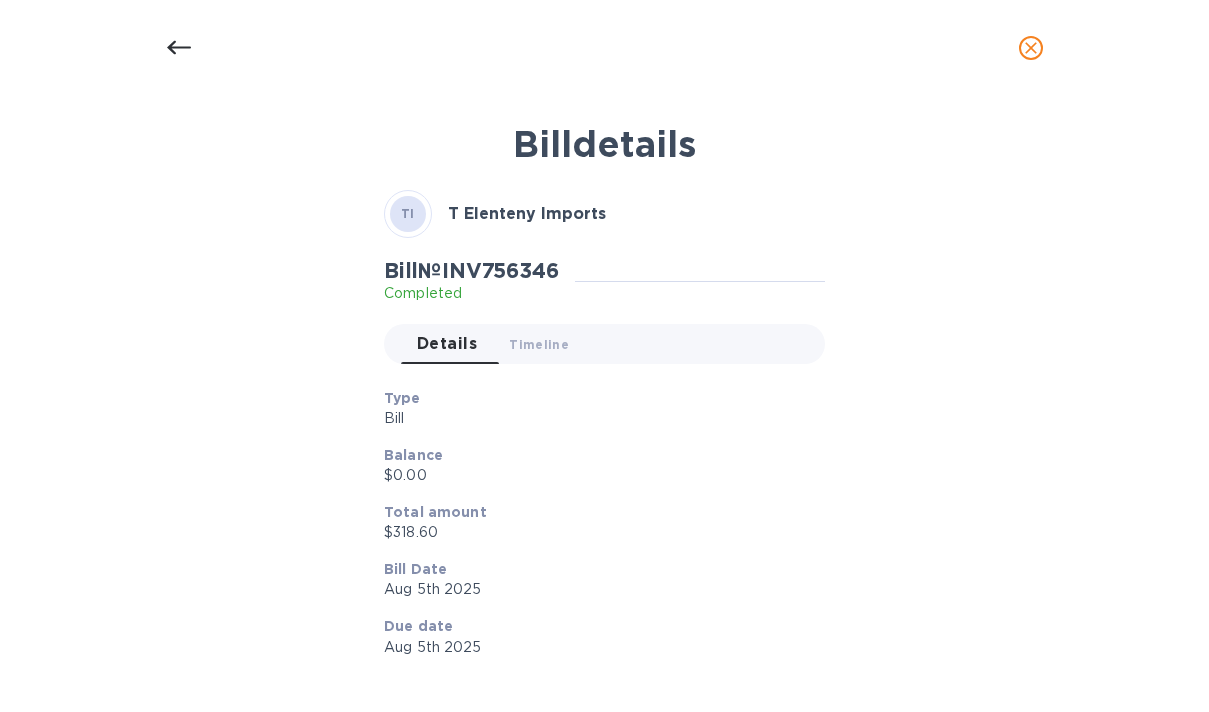 drag, startPoint x: 452, startPoint y: 272, endPoint x: 568, endPoint y: 267, distance: 116.10771 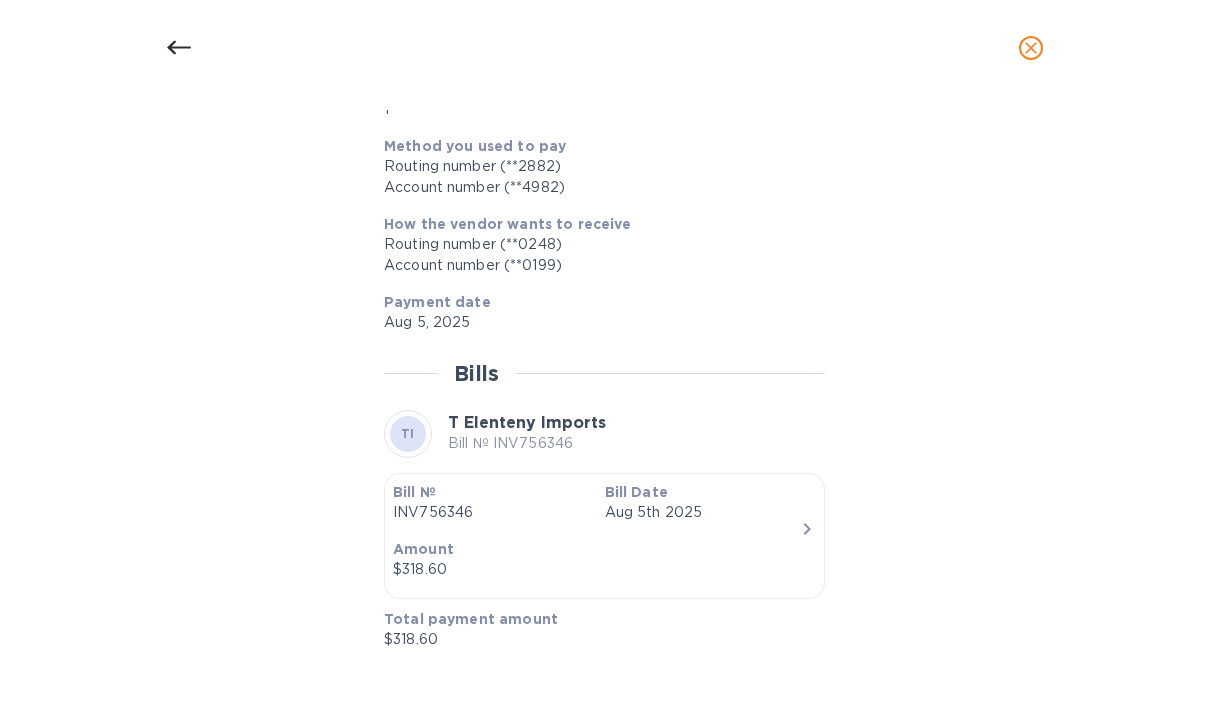 scroll, scrollTop: 812, scrollLeft: 0, axis: vertical 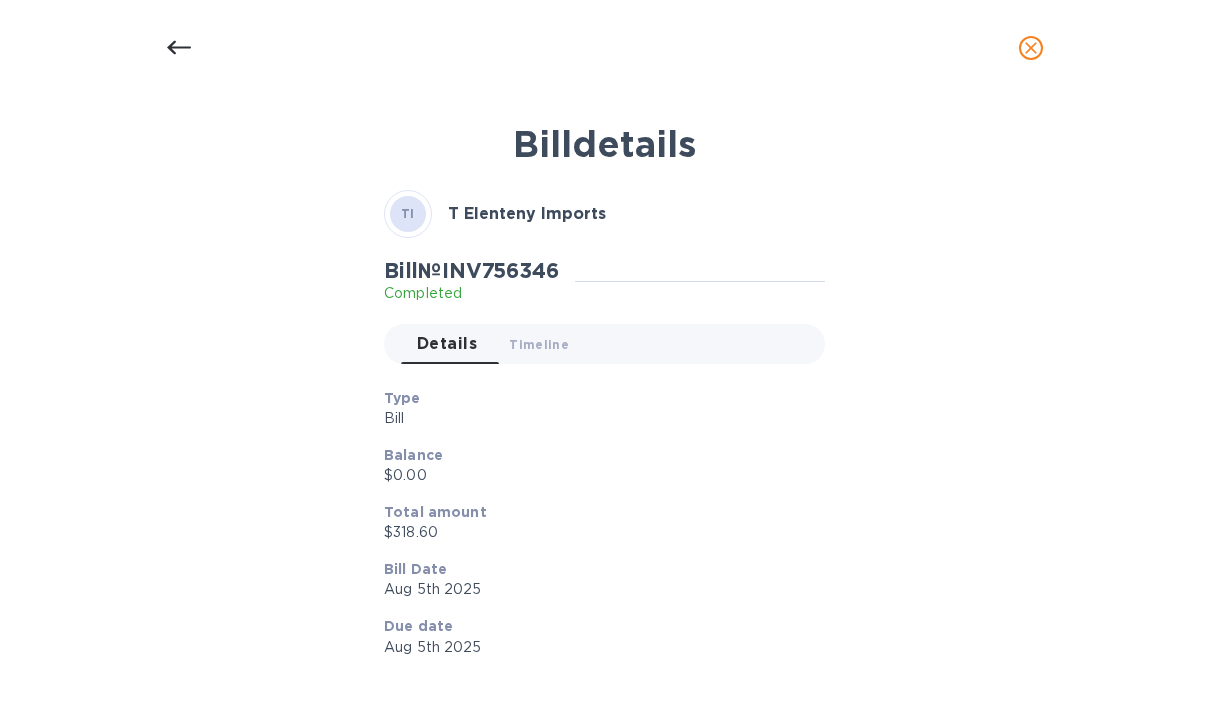 click 